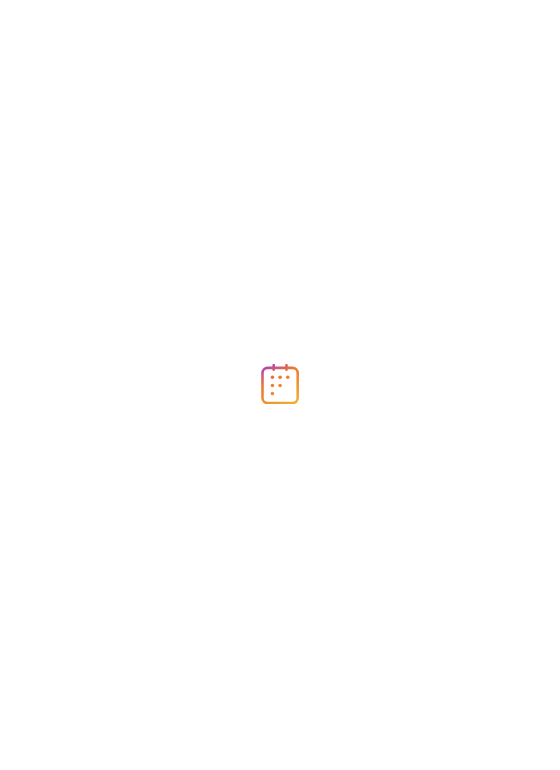 scroll, scrollTop: 0, scrollLeft: 0, axis: both 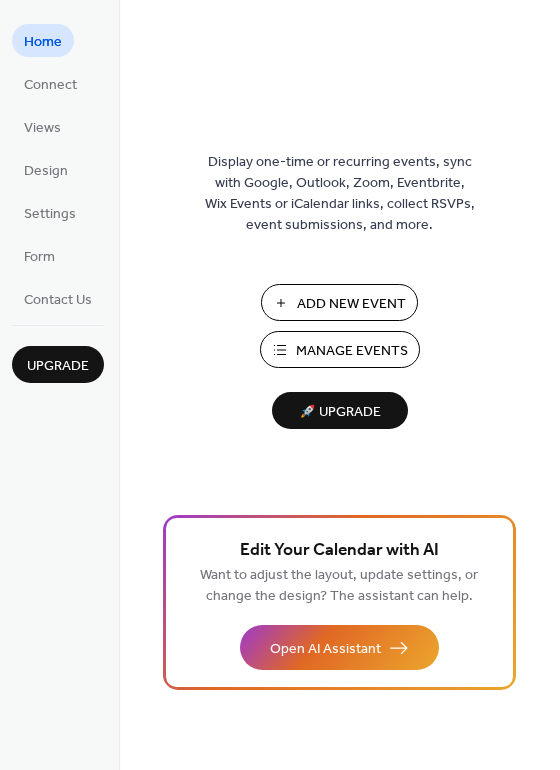 click on "Manage Events" at bounding box center (352, 351) 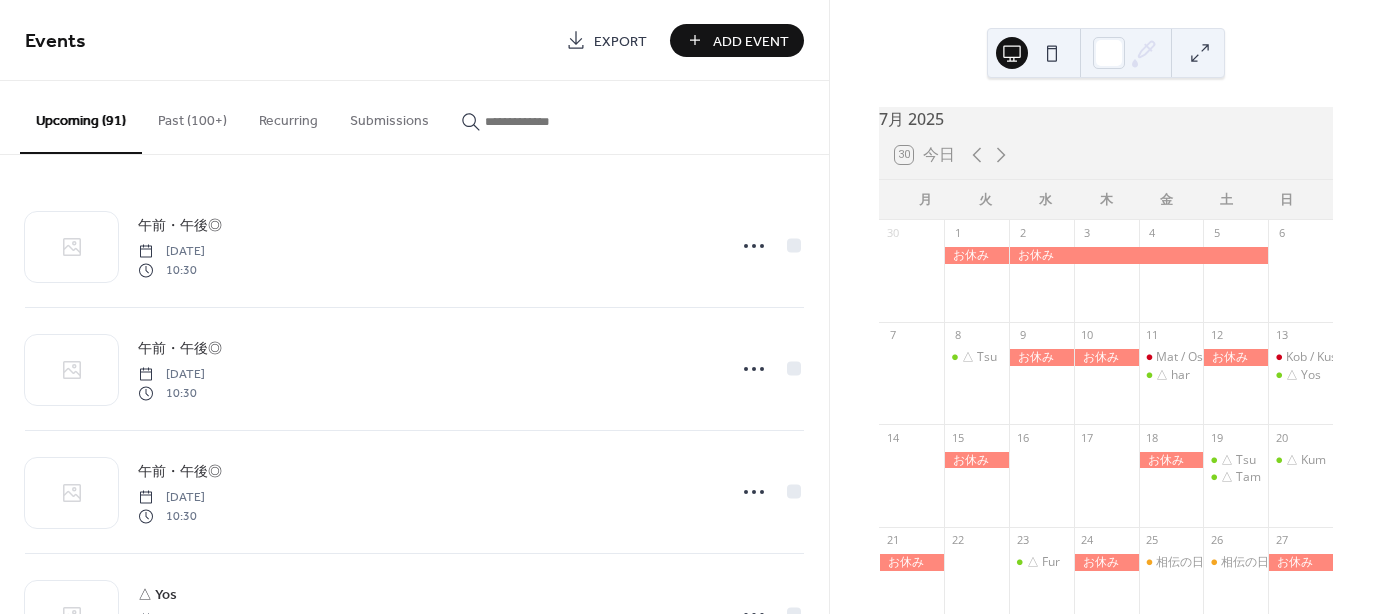 scroll, scrollTop: 0, scrollLeft: 0, axis: both 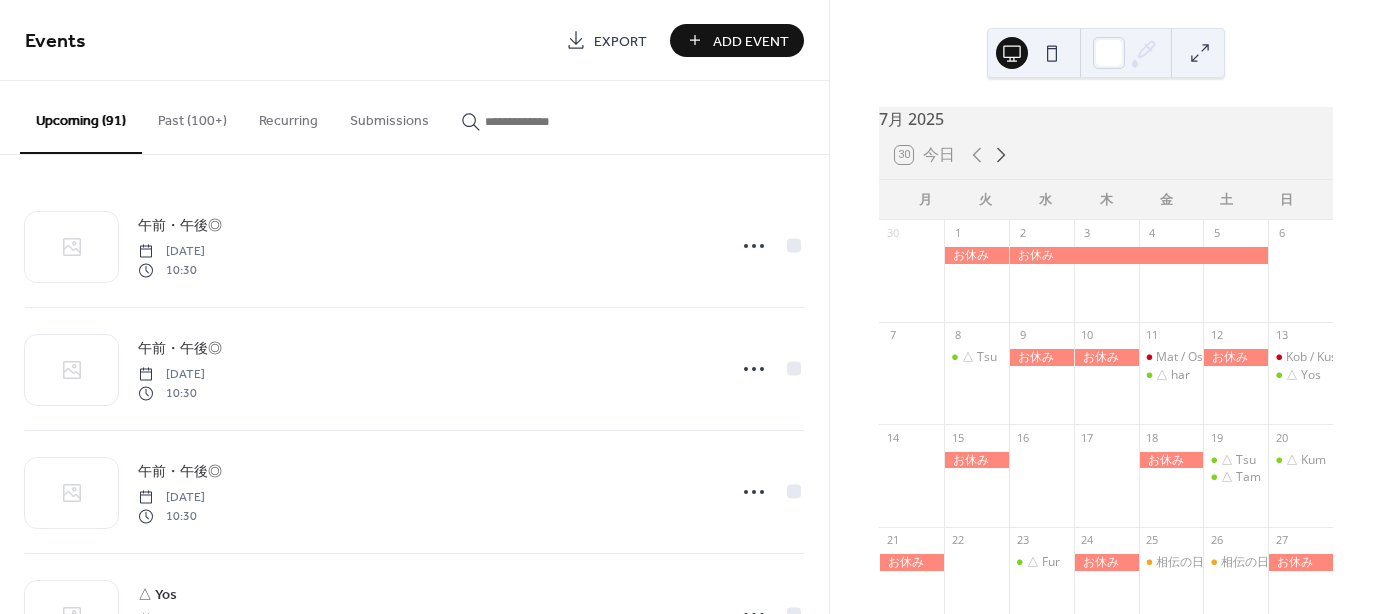 click 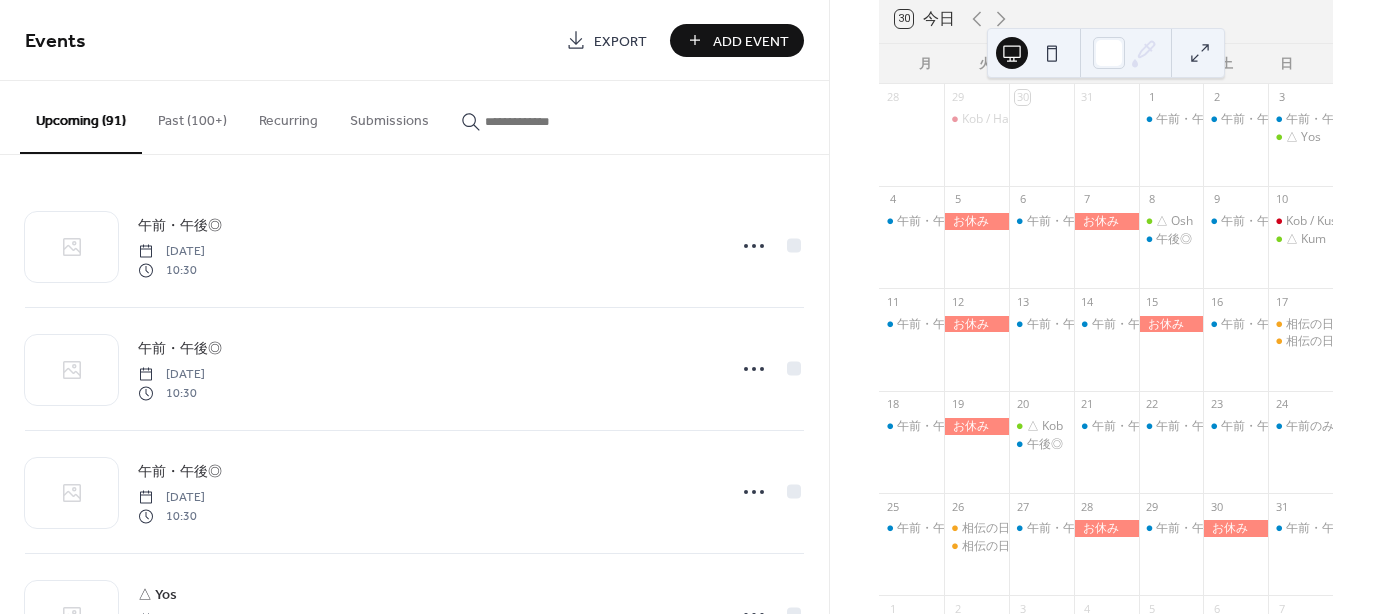 scroll, scrollTop: 200, scrollLeft: 0, axis: vertical 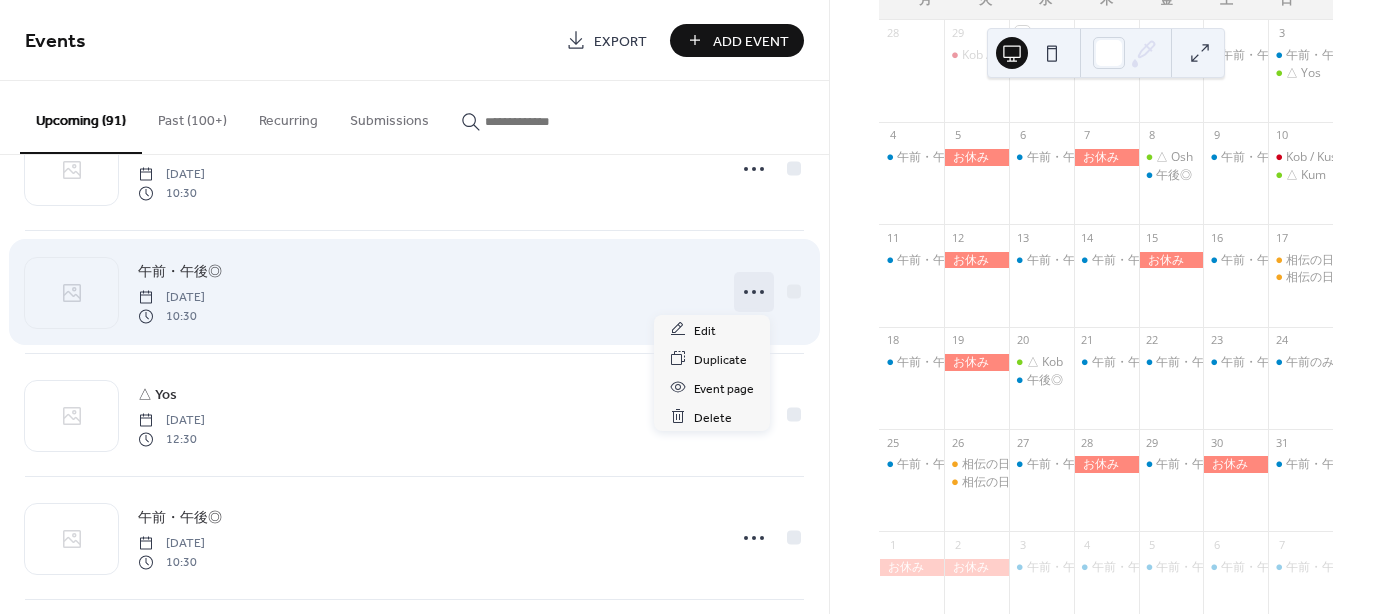 click 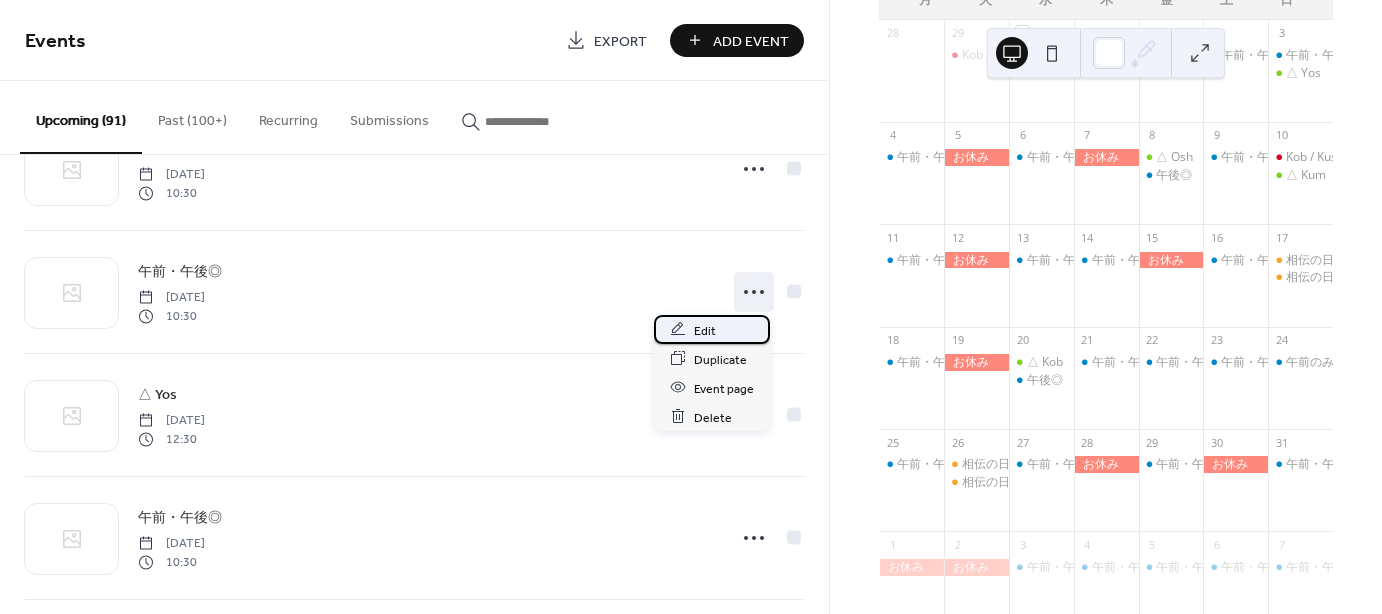 click on "Edit" at bounding box center (705, 330) 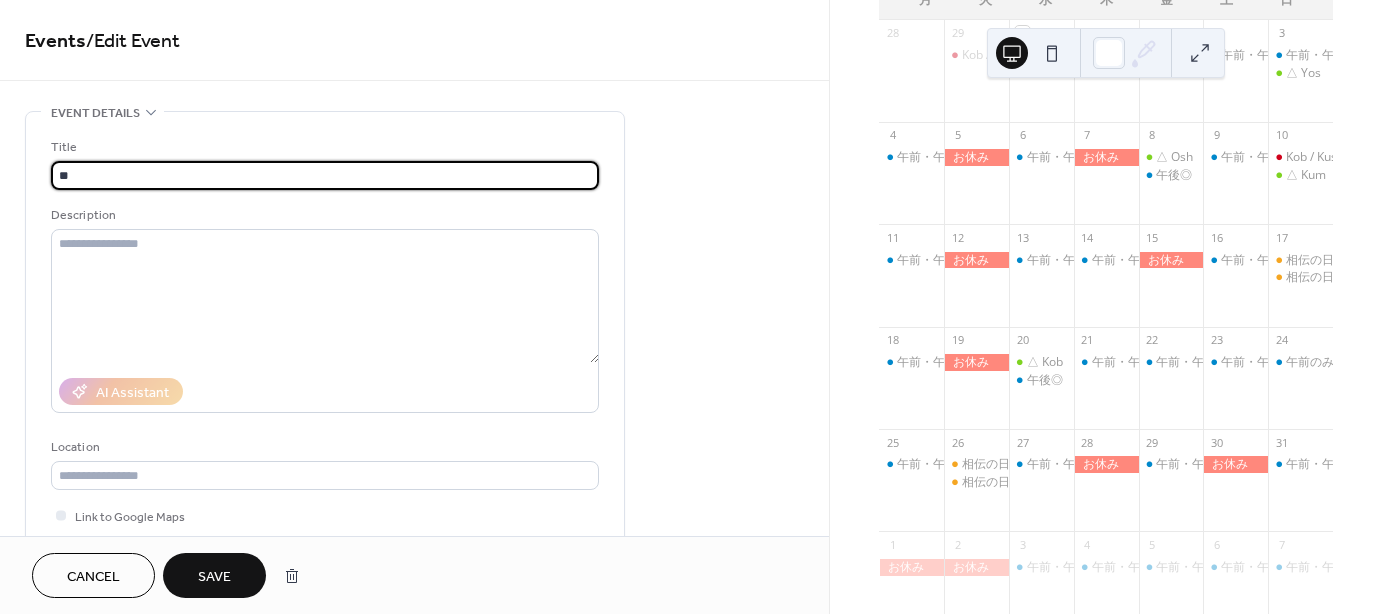 type on "*" 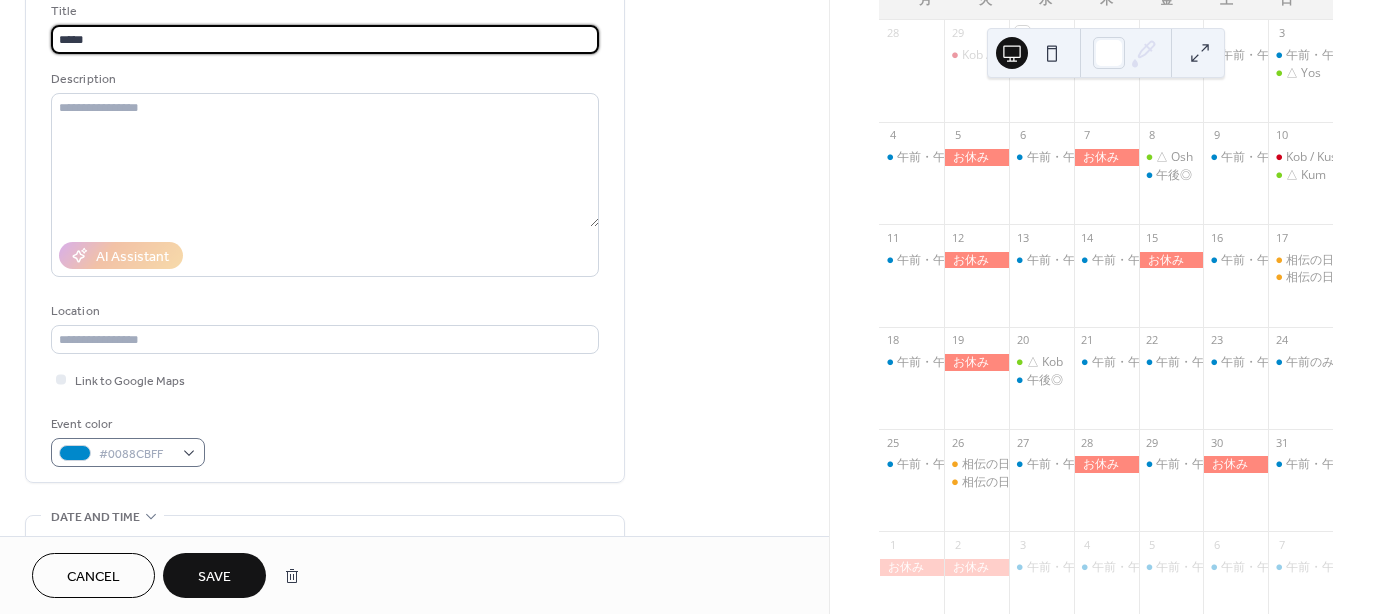 scroll, scrollTop: 200, scrollLeft: 0, axis: vertical 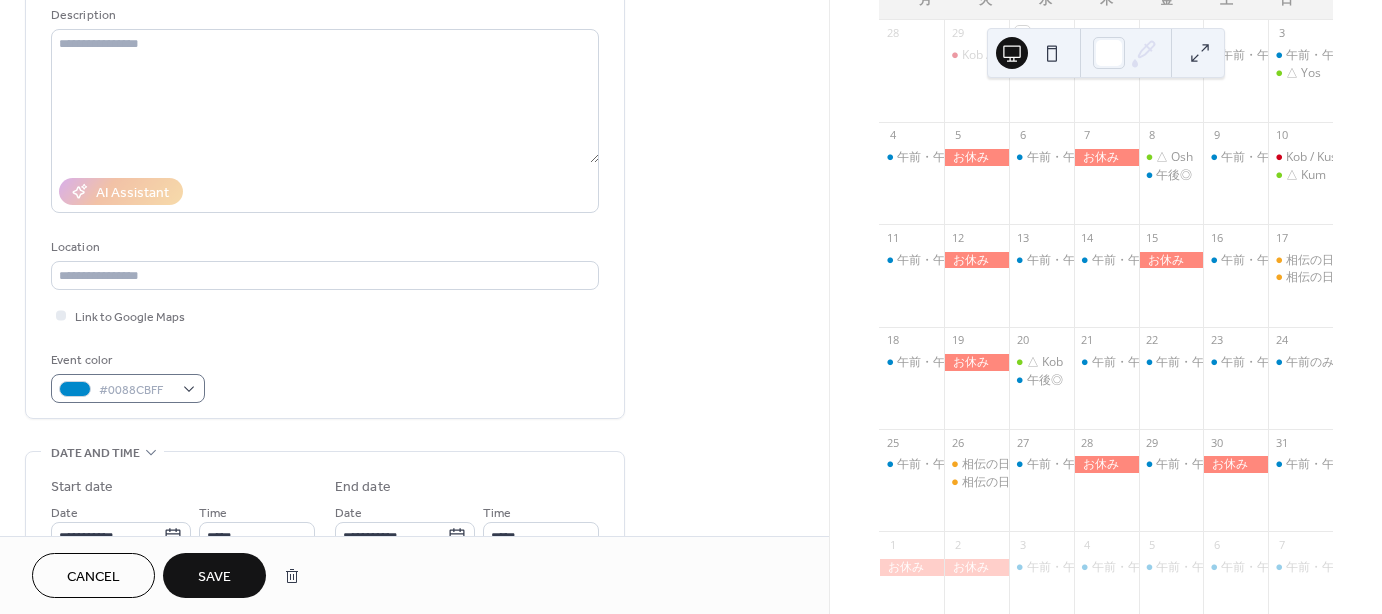type on "*****" 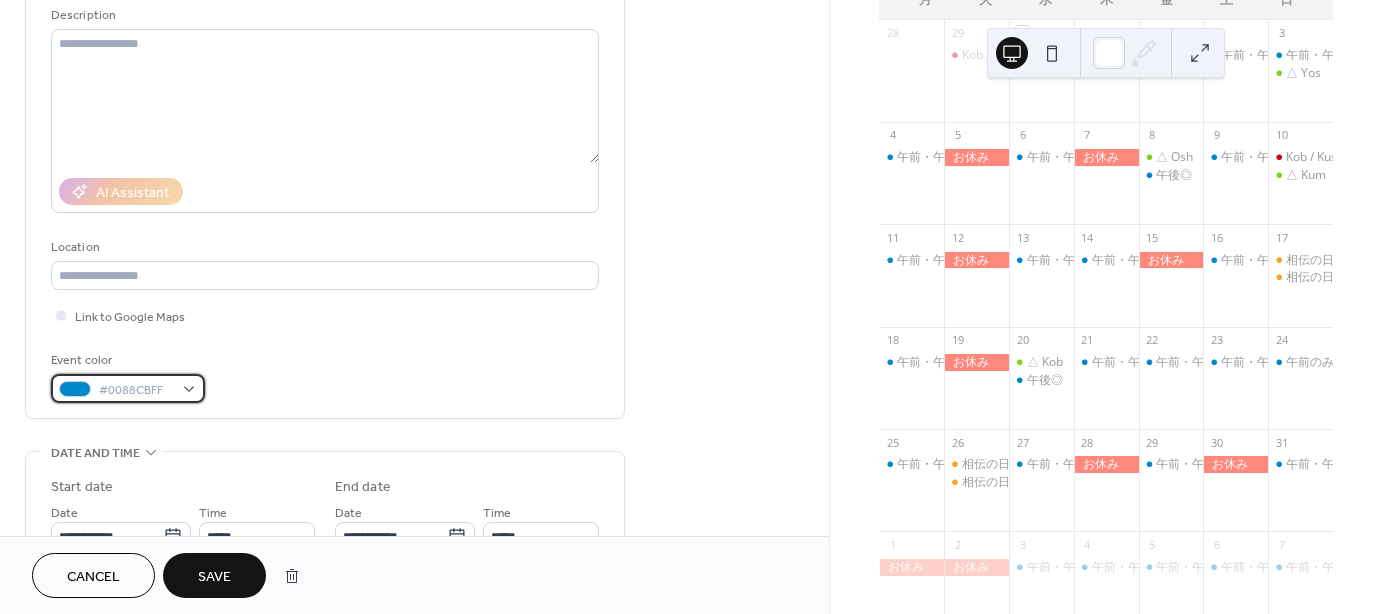 click on "#0088CBFF" at bounding box center [128, 388] 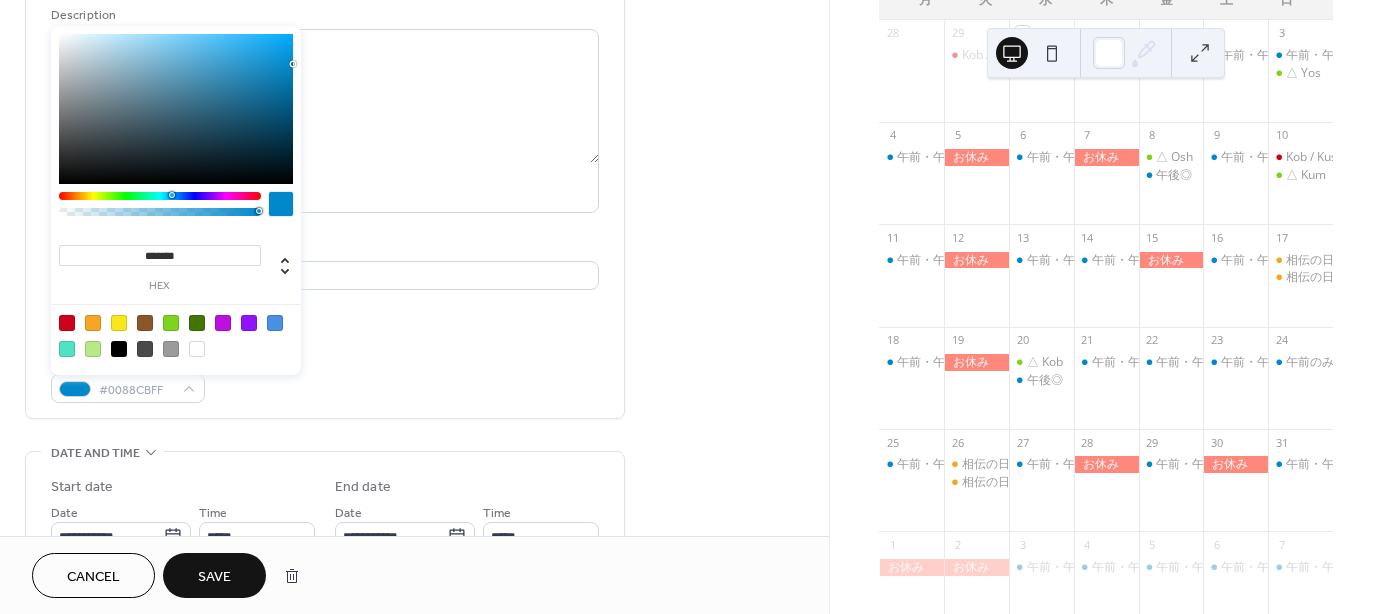 click at bounding box center [171, 323] 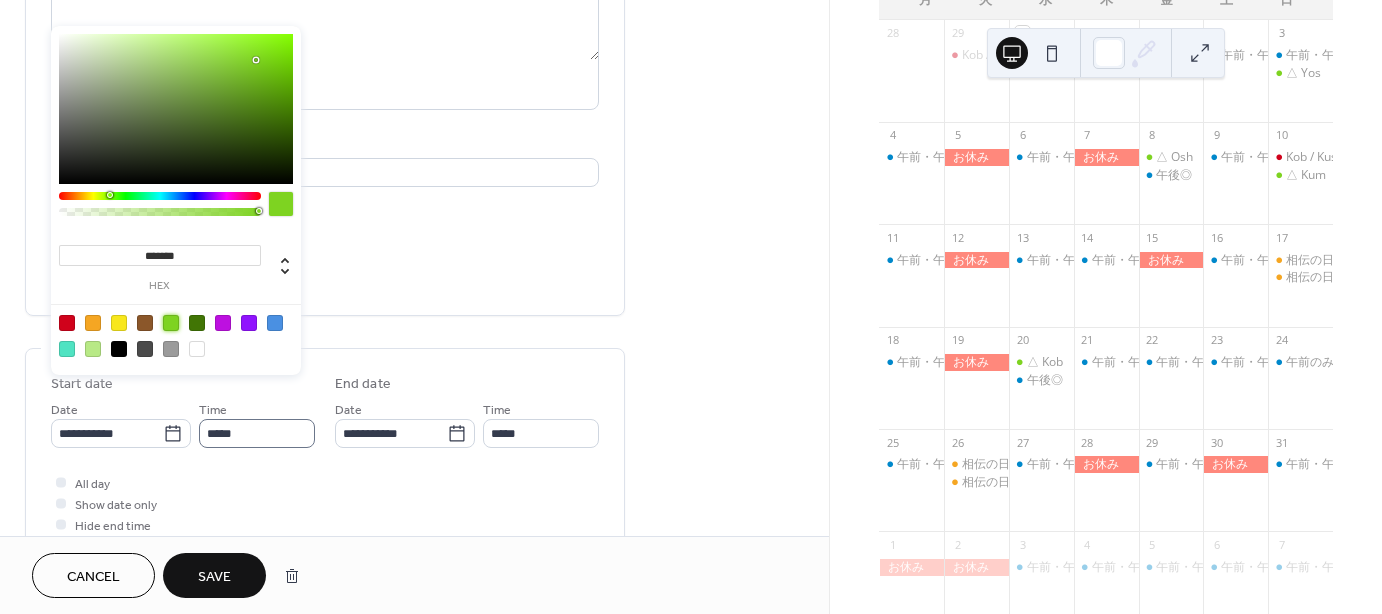 scroll, scrollTop: 300, scrollLeft: 0, axis: vertical 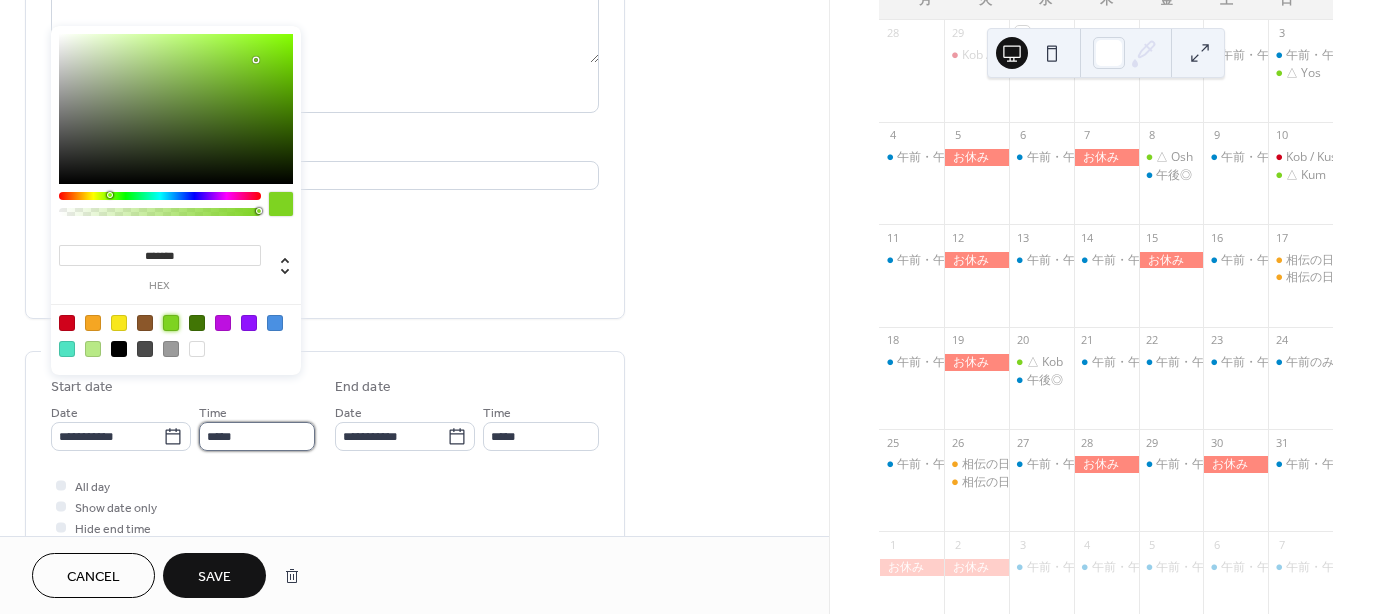 click on "*****" at bounding box center (257, 436) 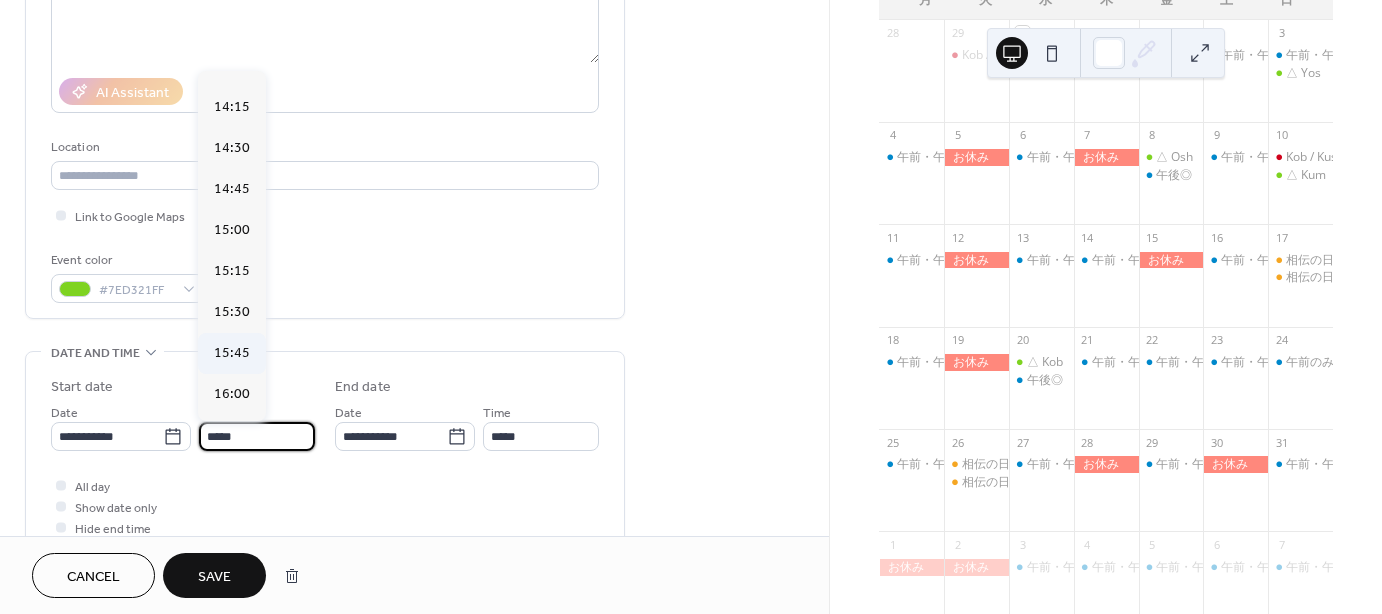 scroll, scrollTop: 2322, scrollLeft: 0, axis: vertical 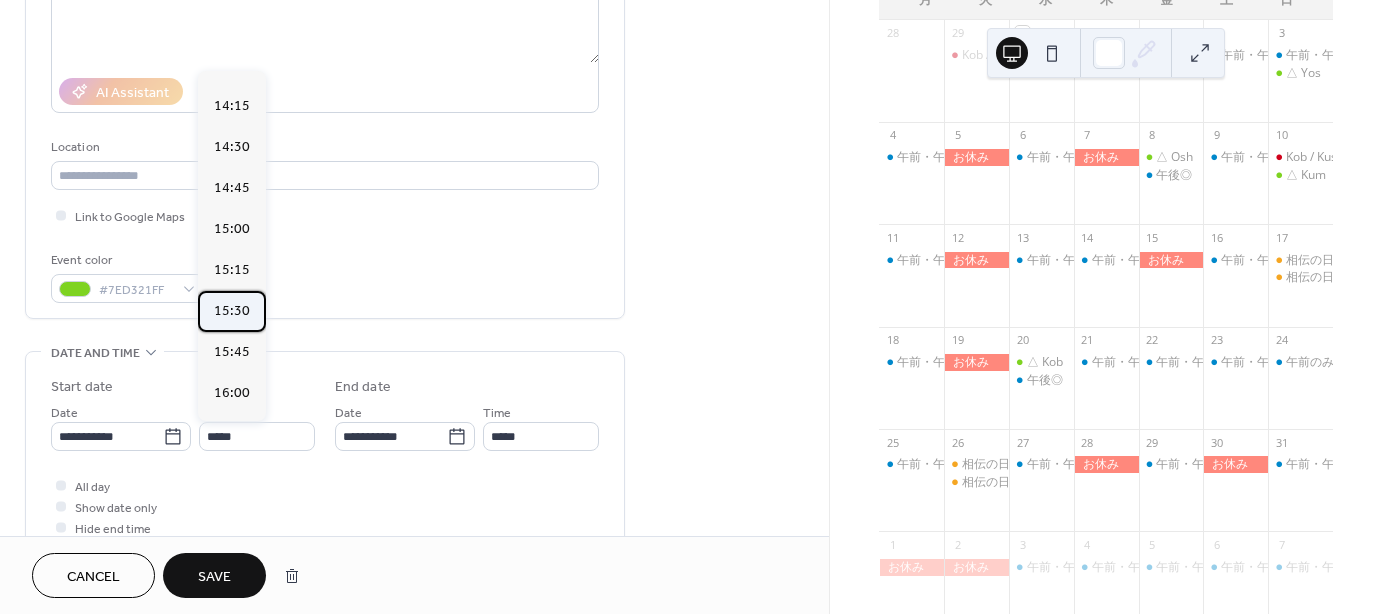 click on "15:30" at bounding box center [232, 311] 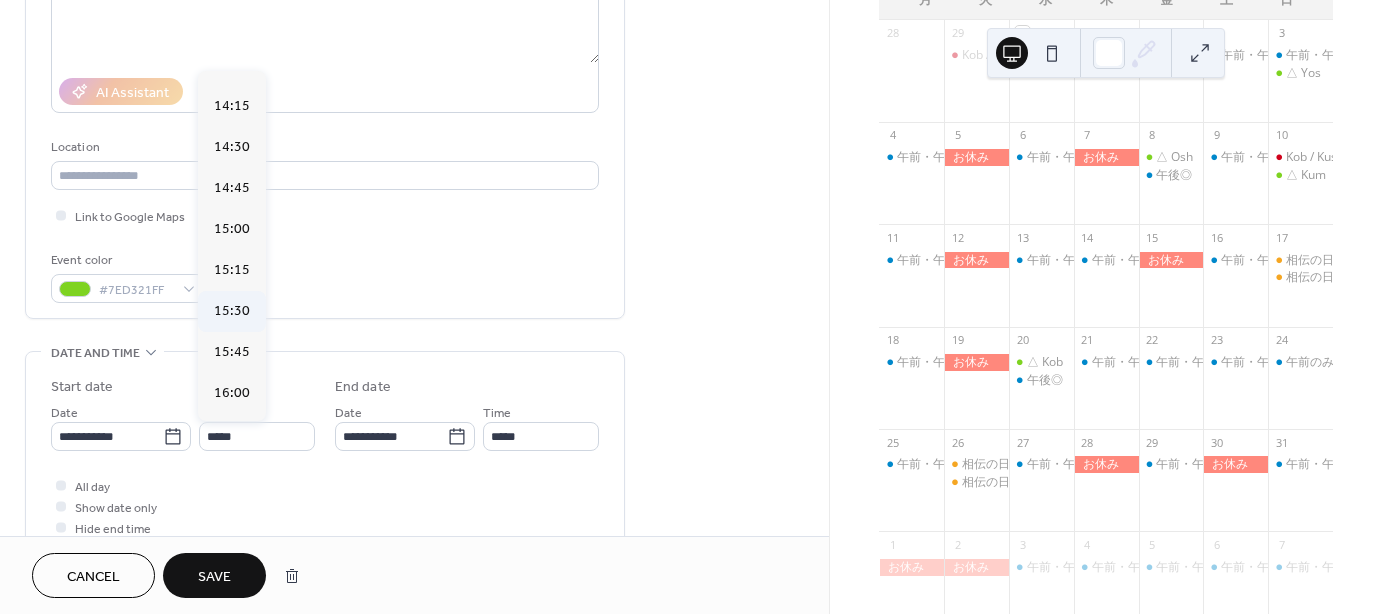 type on "*****" 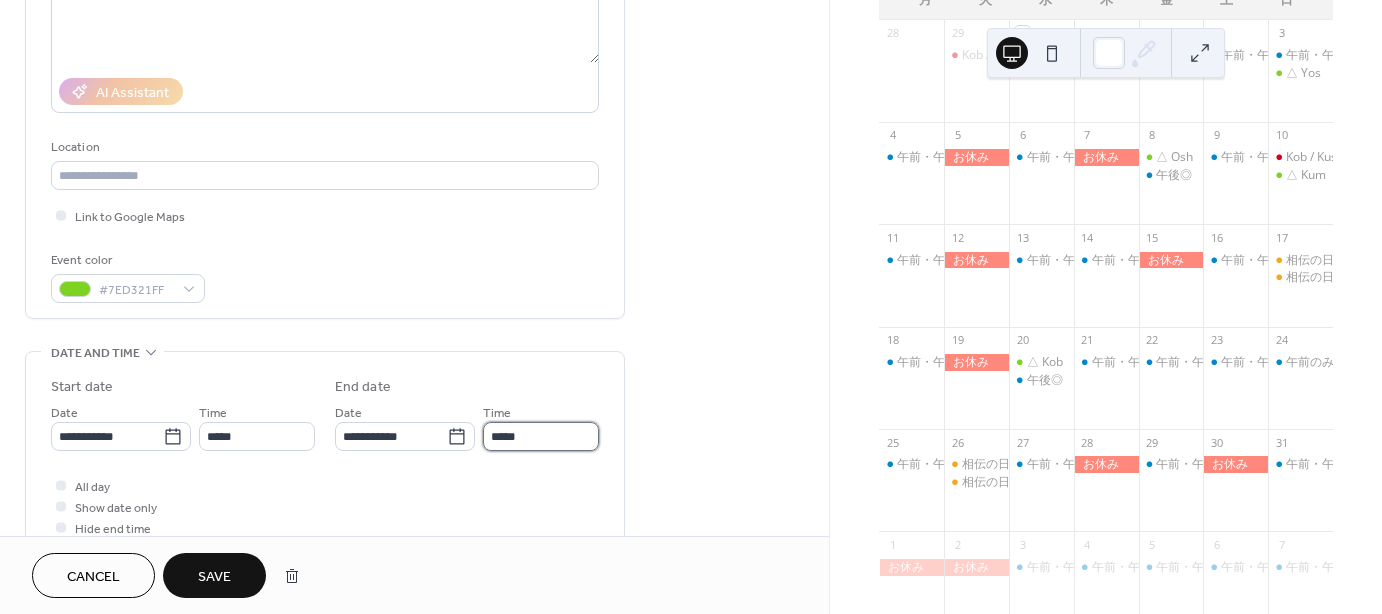 click on "*****" at bounding box center [541, 436] 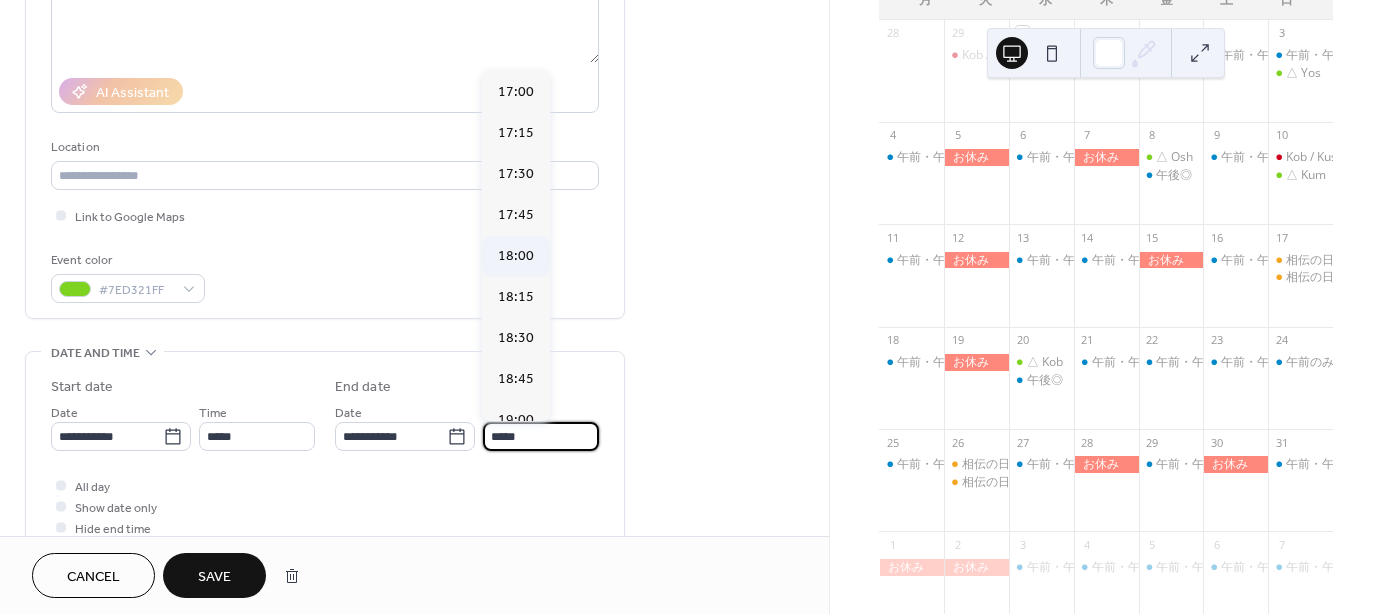 scroll, scrollTop: 202, scrollLeft: 0, axis: vertical 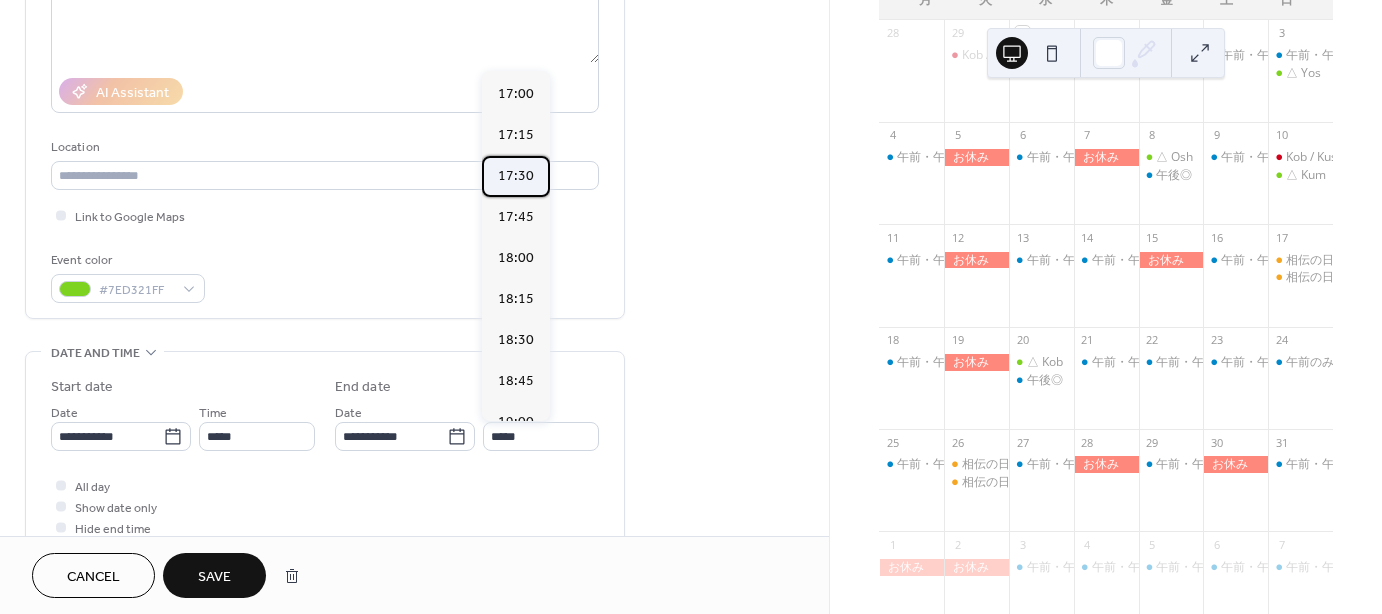 click on "17:30" at bounding box center (516, 176) 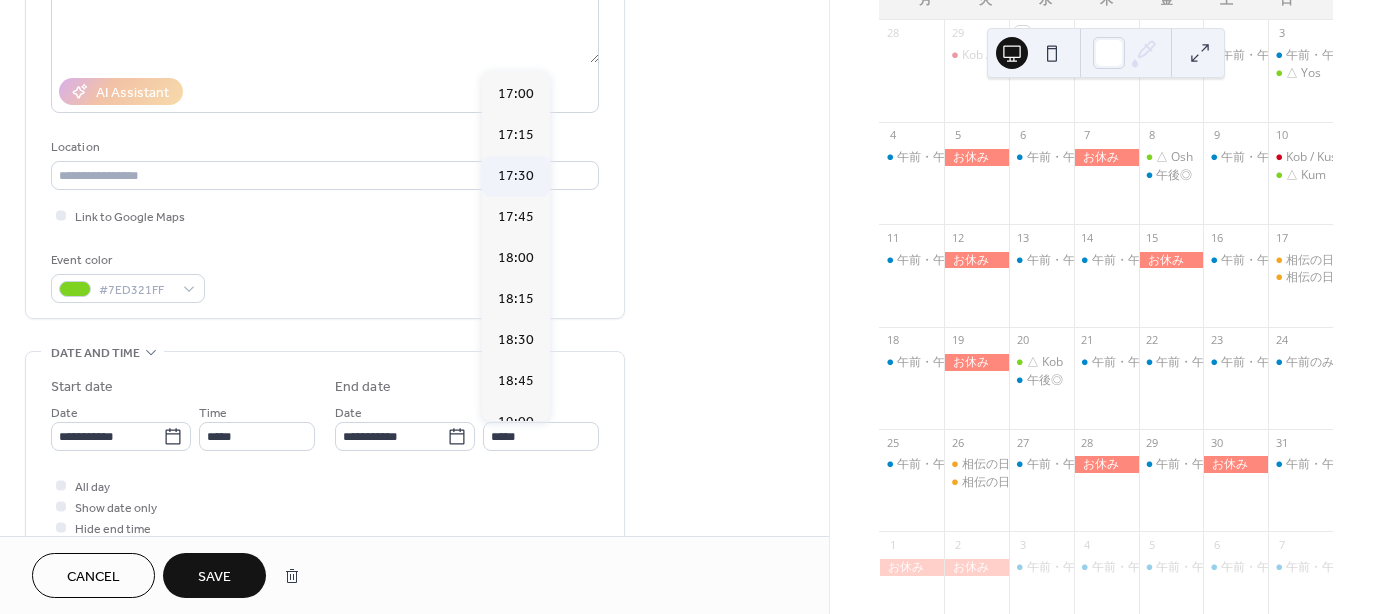 type on "*****" 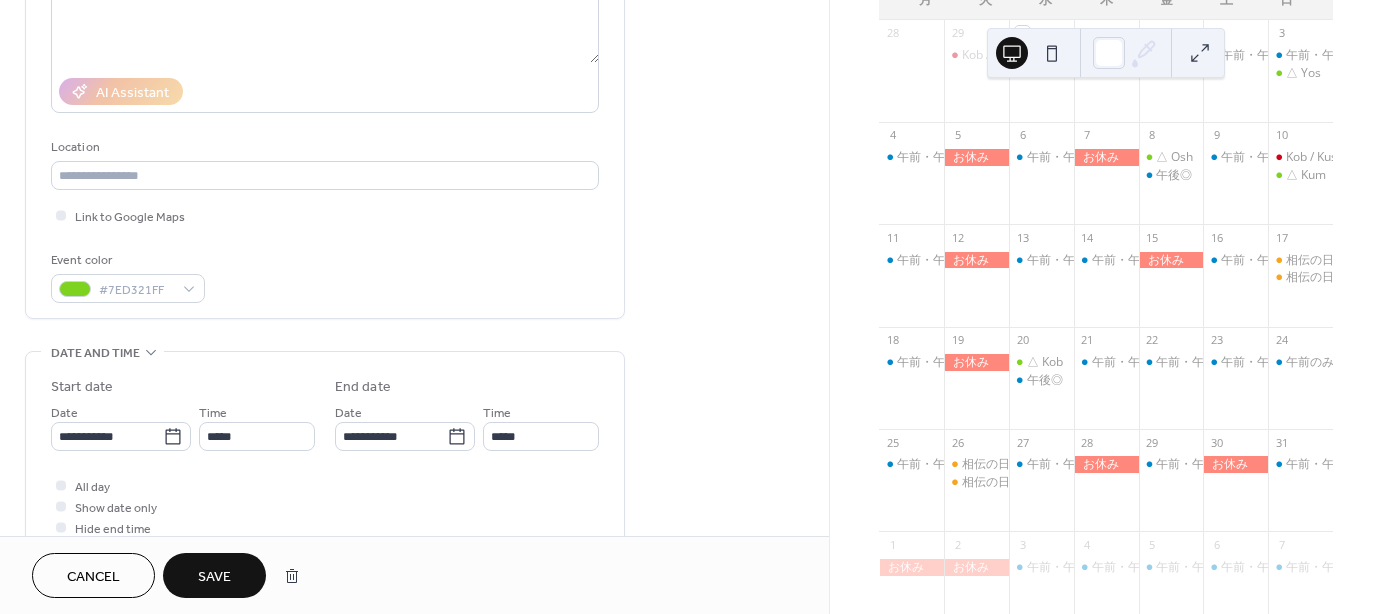 click on "Save" at bounding box center [214, 577] 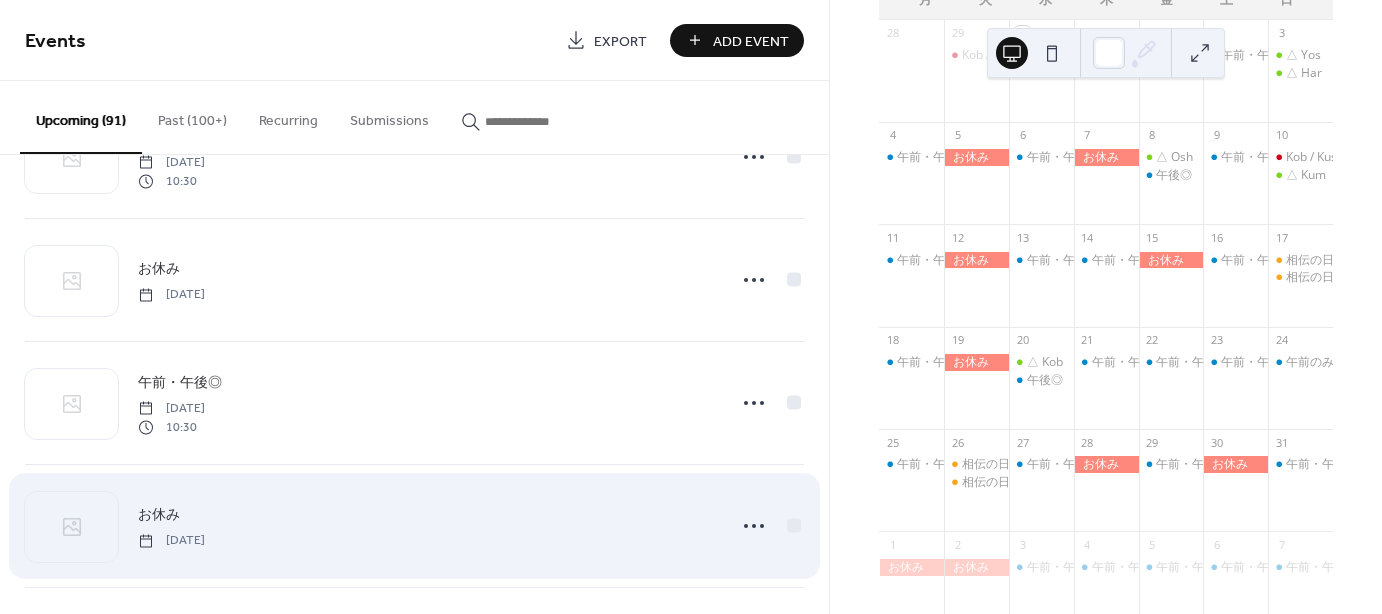 scroll, scrollTop: 4283, scrollLeft: 0, axis: vertical 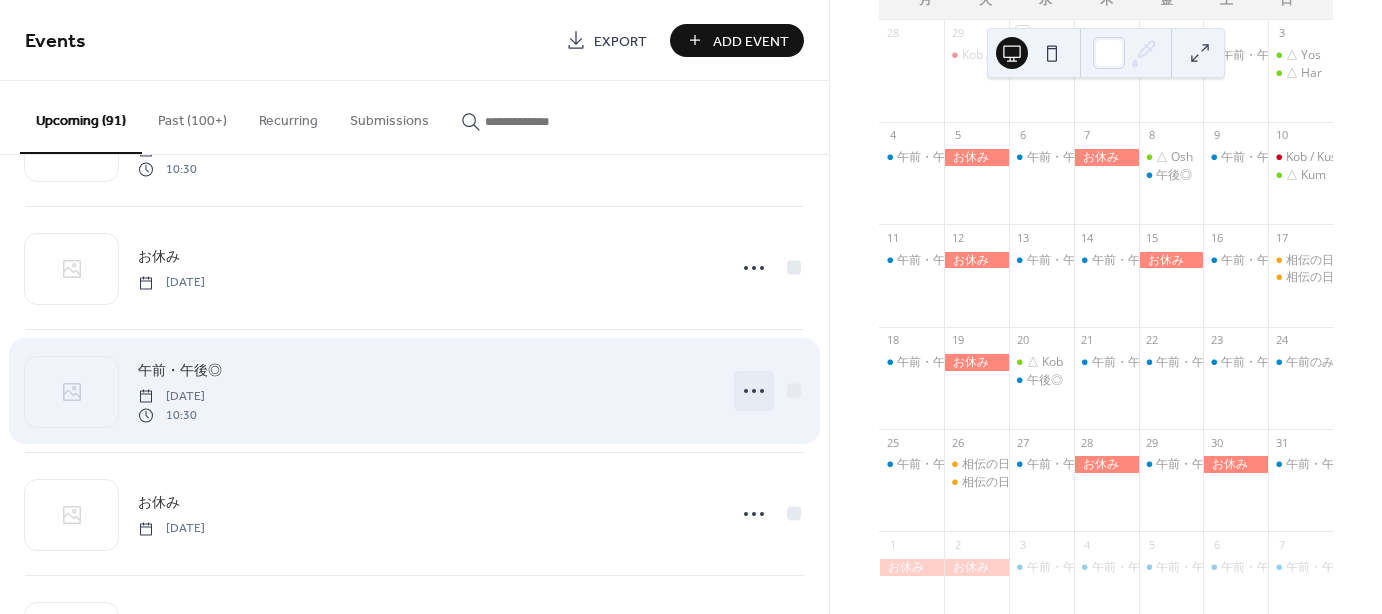 click 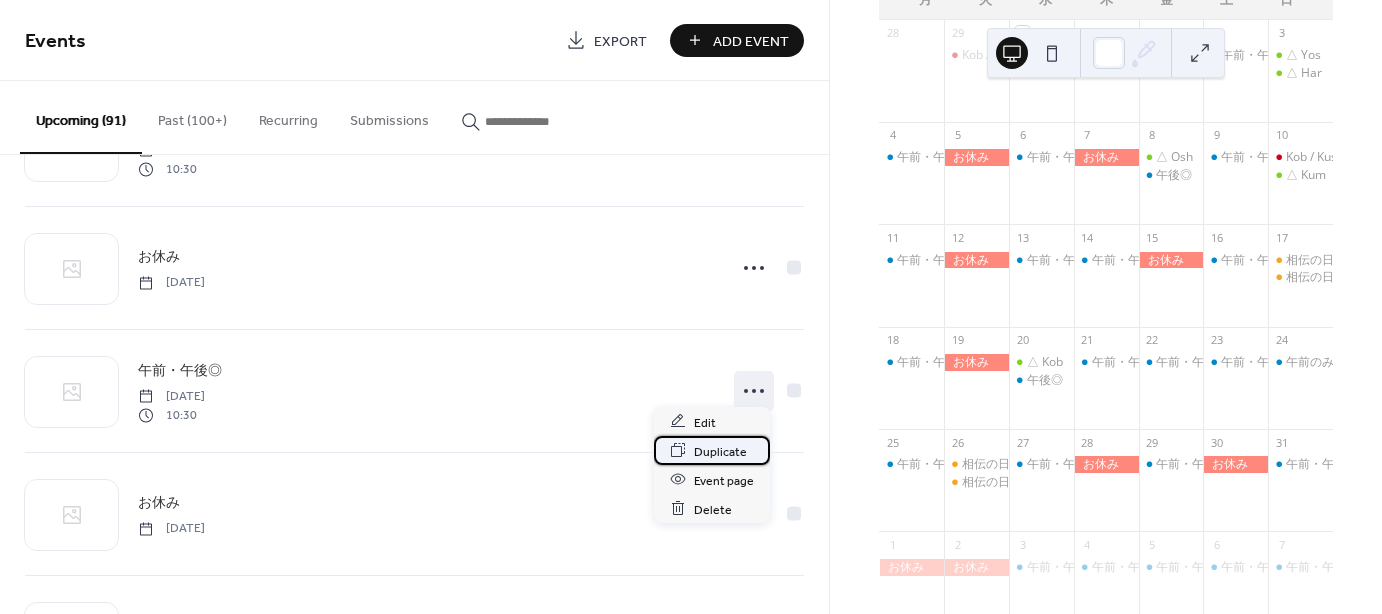 click on "Duplicate" at bounding box center [720, 451] 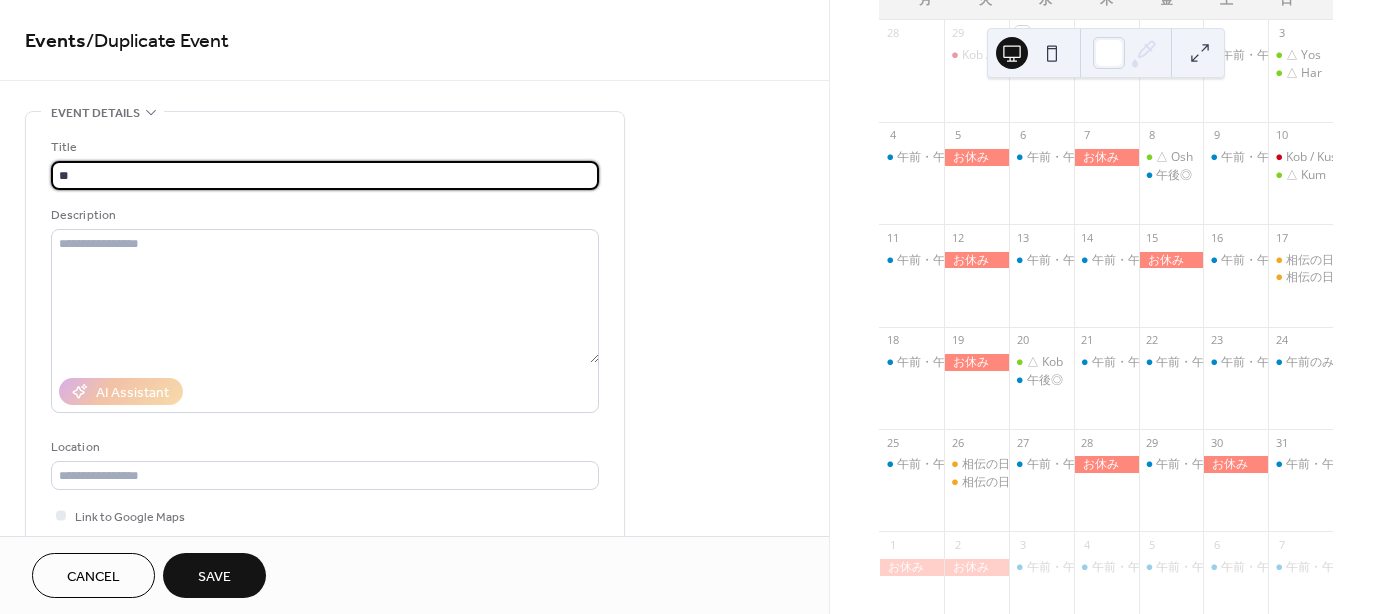 type on "*" 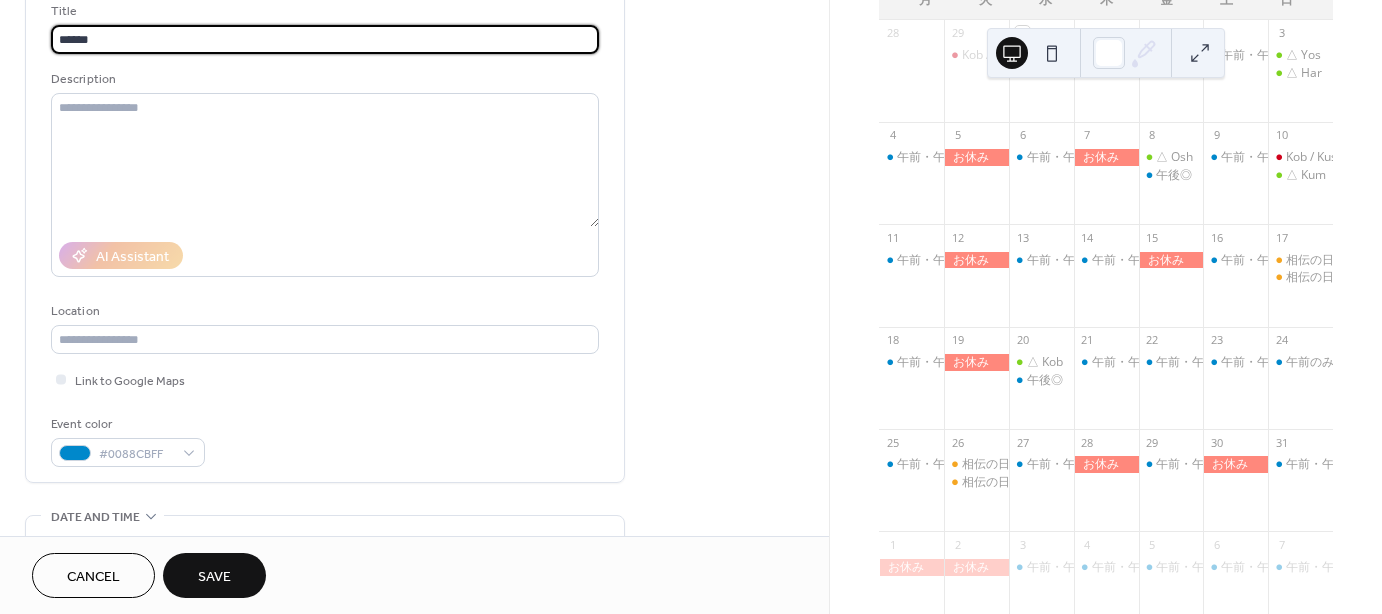 scroll, scrollTop: 200, scrollLeft: 0, axis: vertical 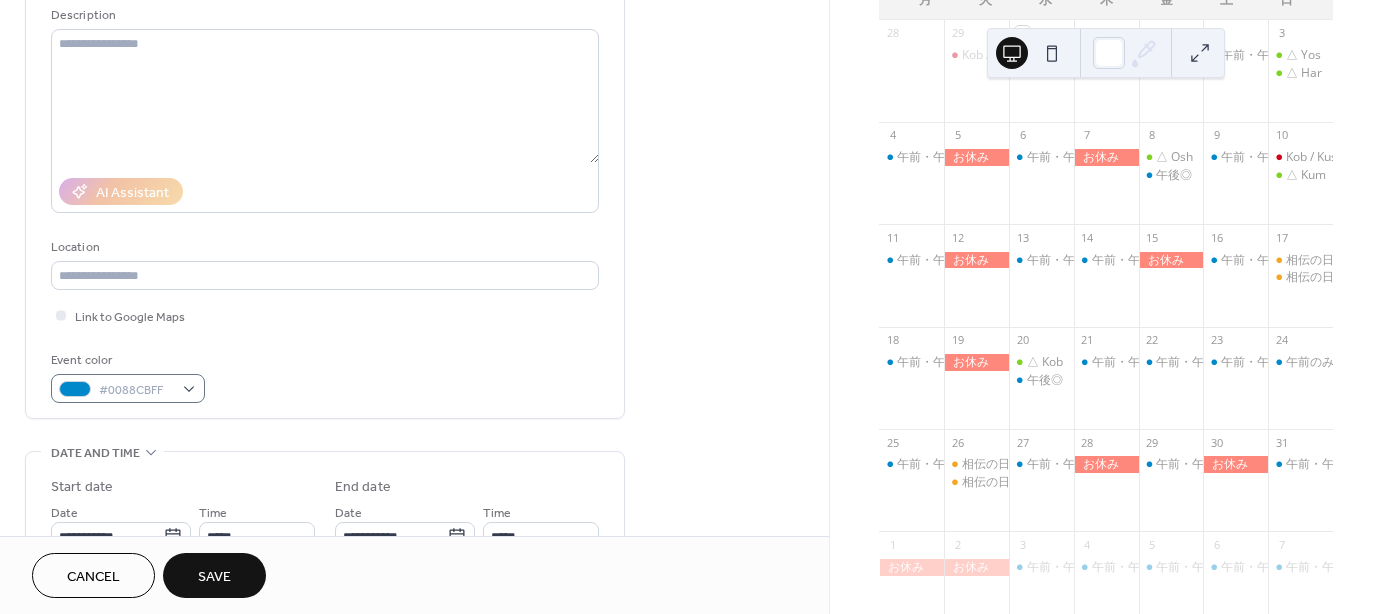 type on "******" 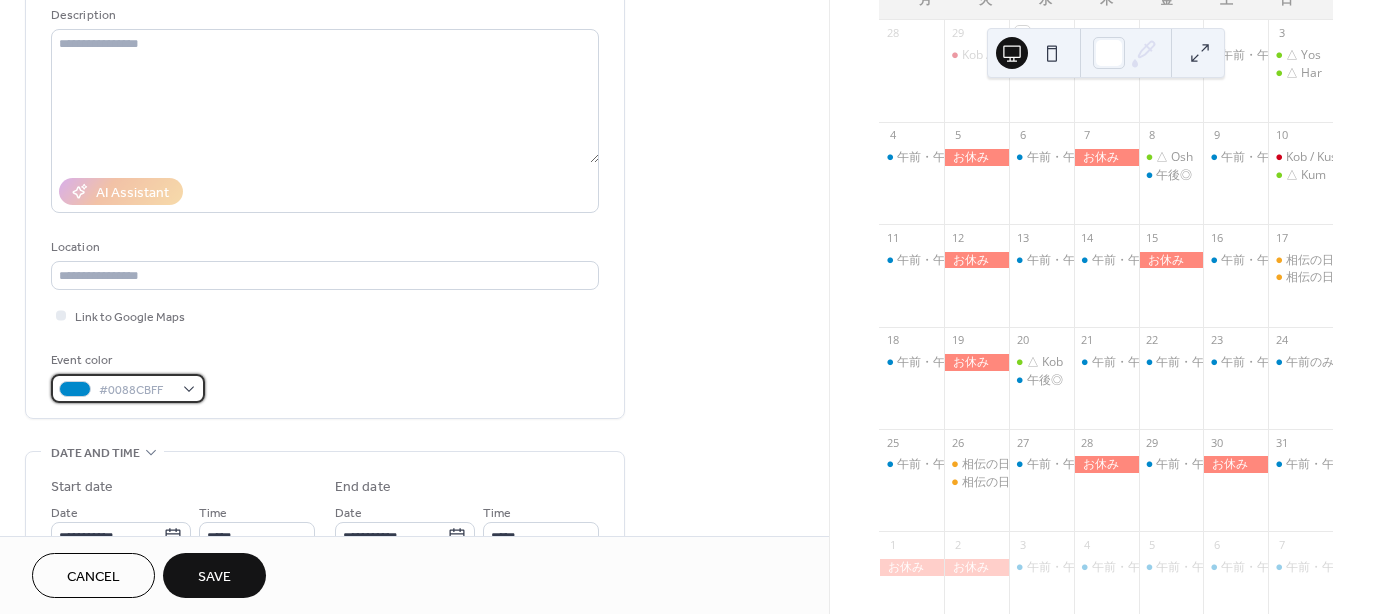 click on "#0088CBFF" at bounding box center [128, 388] 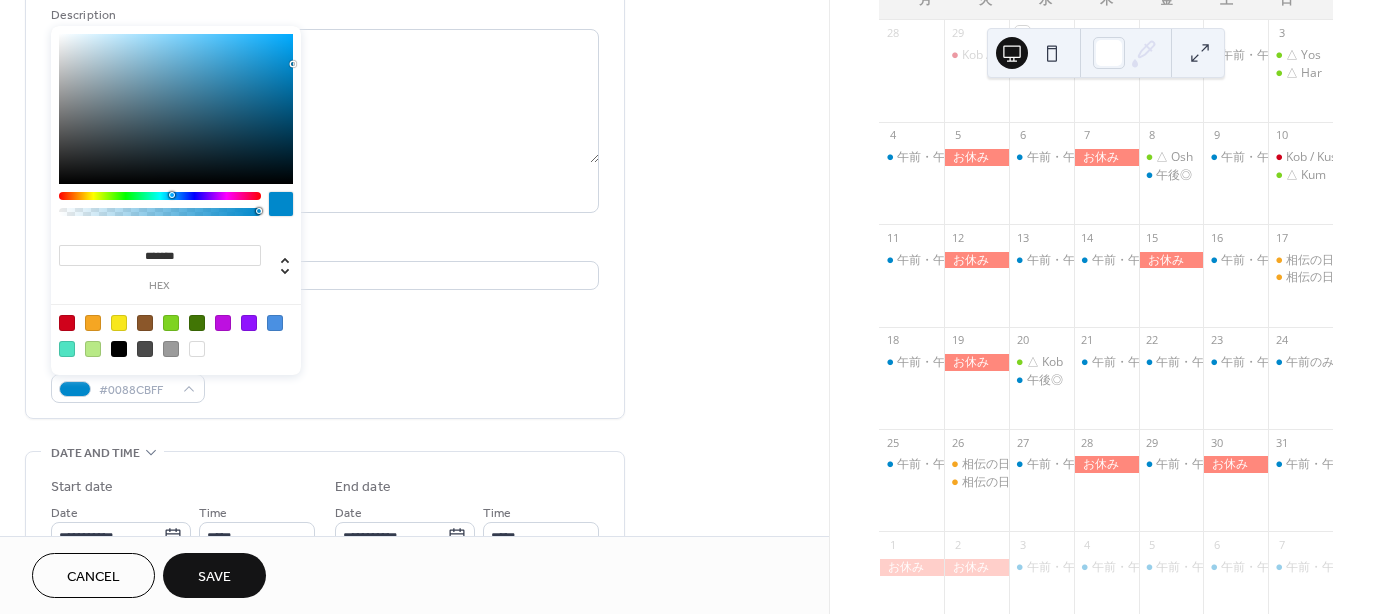 click at bounding box center (171, 323) 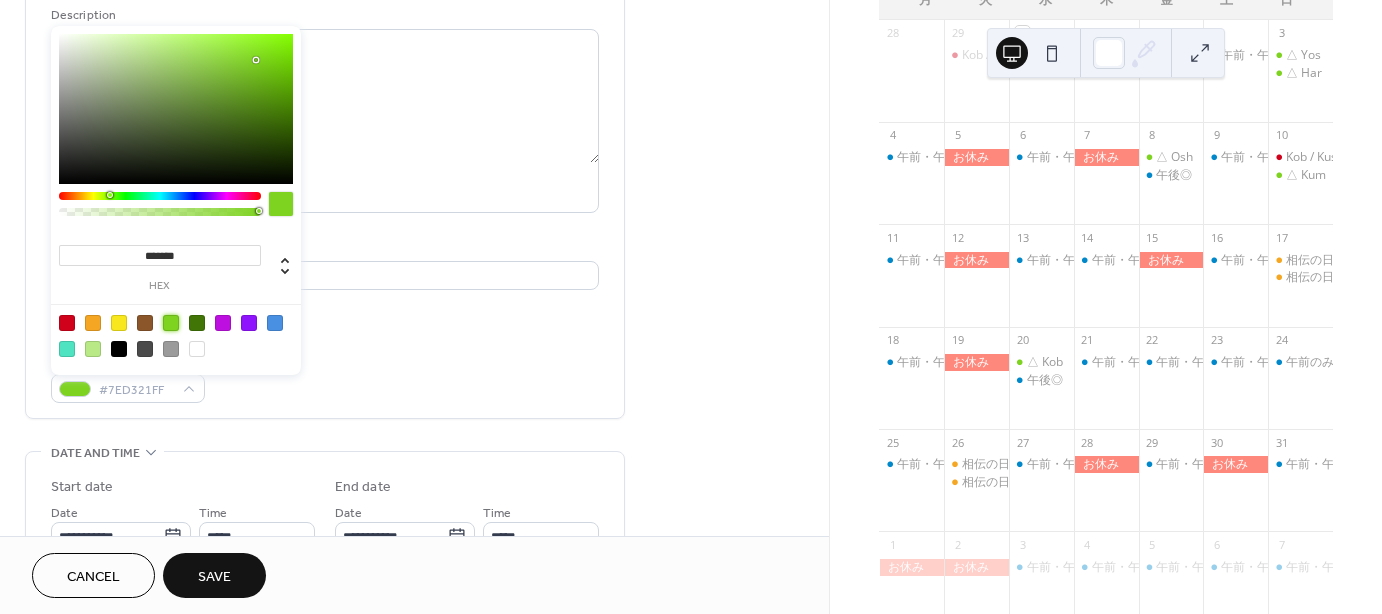 click on "Event color #7ED321FF" at bounding box center [325, 376] 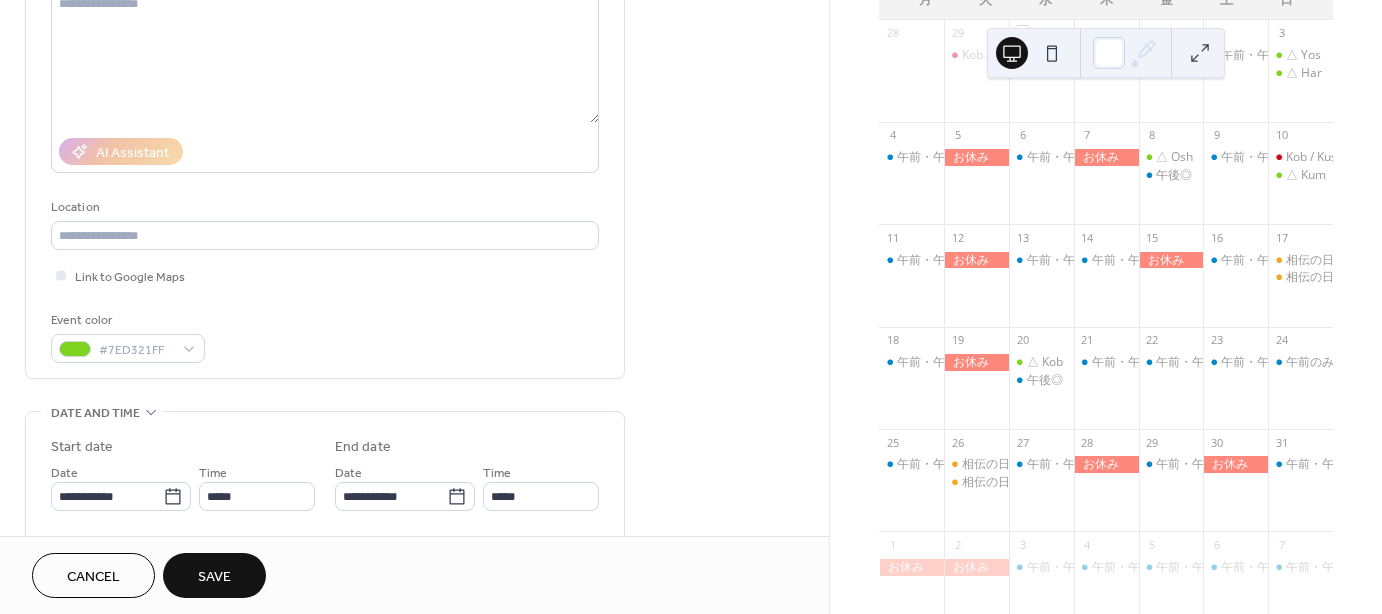 scroll, scrollTop: 400, scrollLeft: 0, axis: vertical 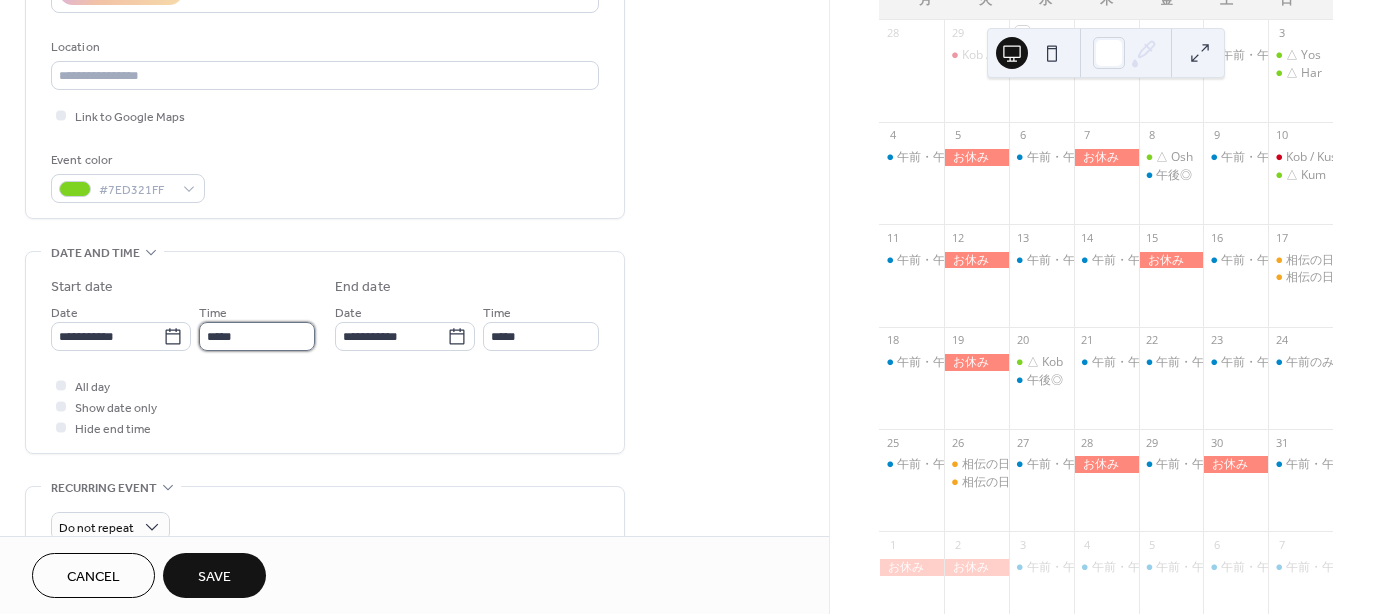 click on "*****" at bounding box center (257, 336) 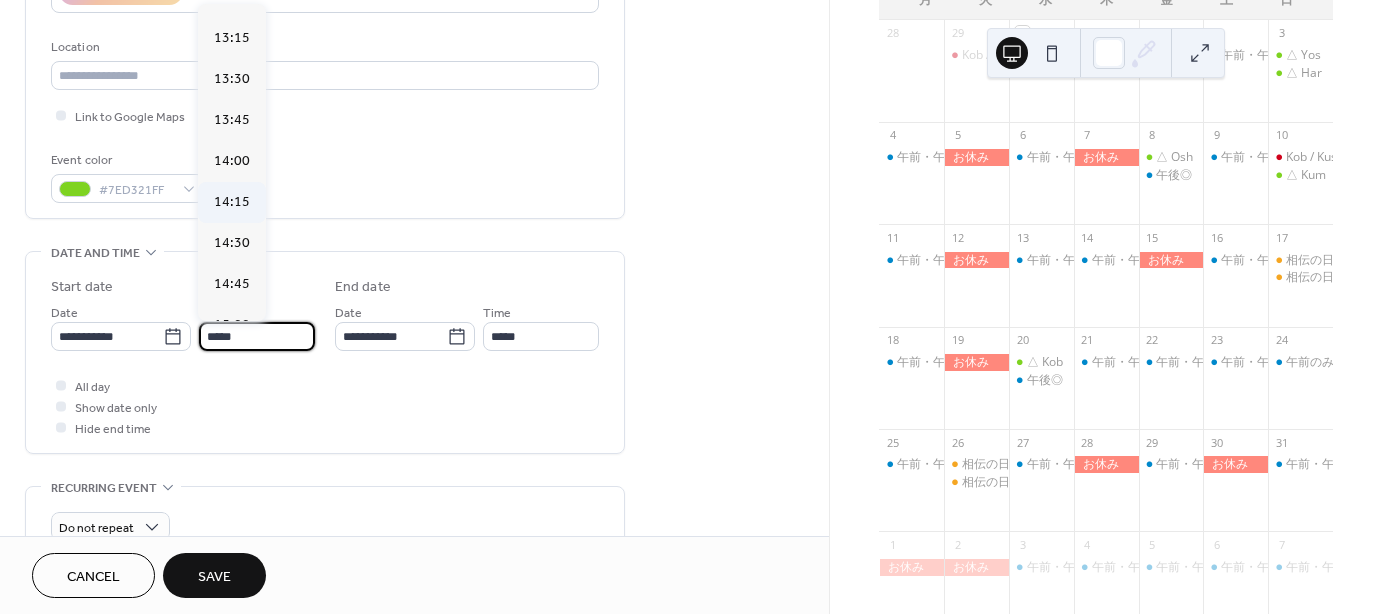 scroll, scrollTop: 2222, scrollLeft: 0, axis: vertical 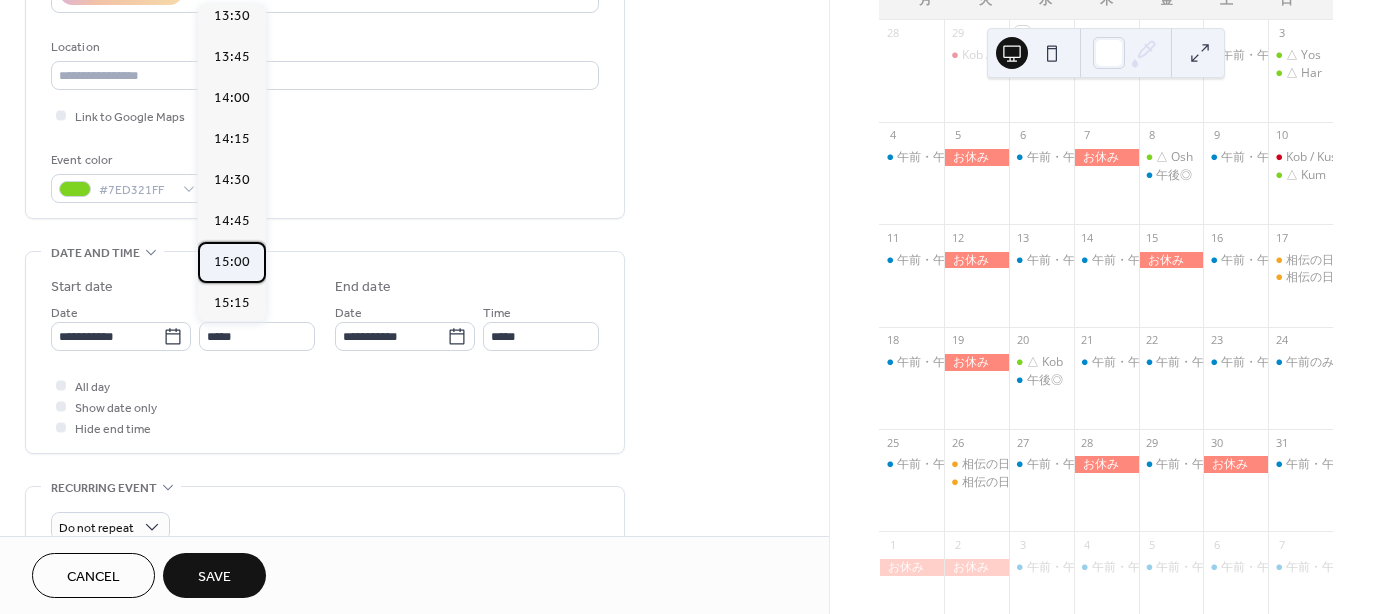 click on "15:00" at bounding box center [232, 262] 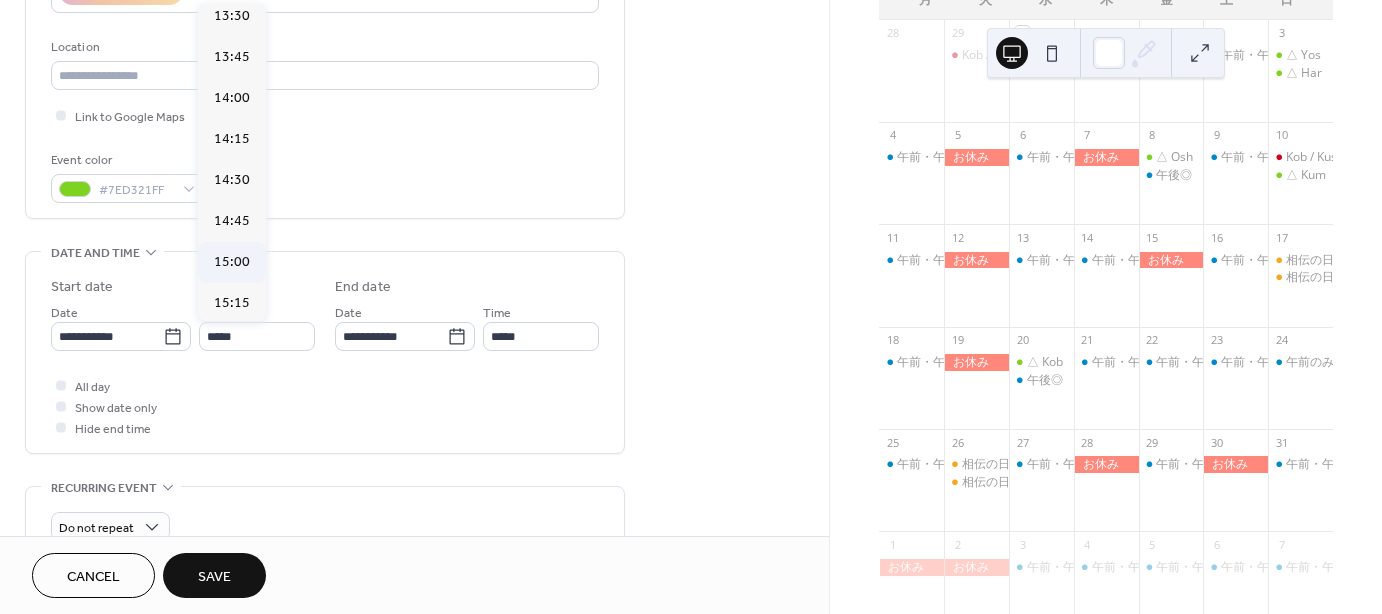 type on "*****" 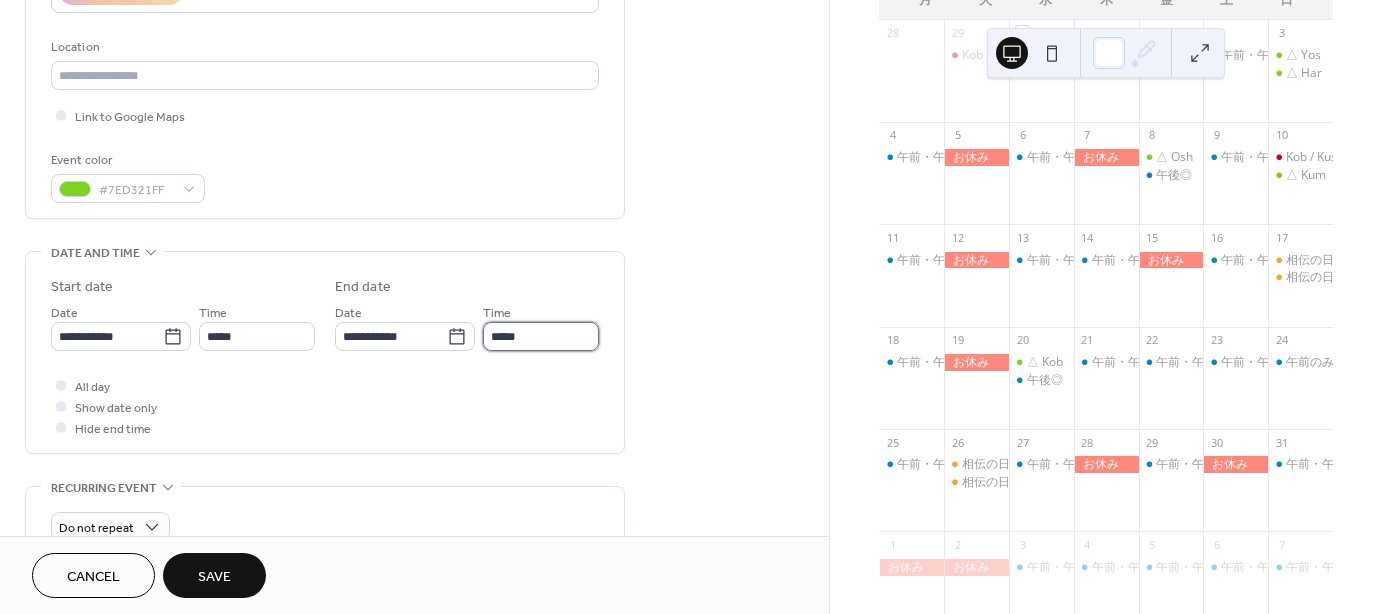 click on "*****" at bounding box center (541, 336) 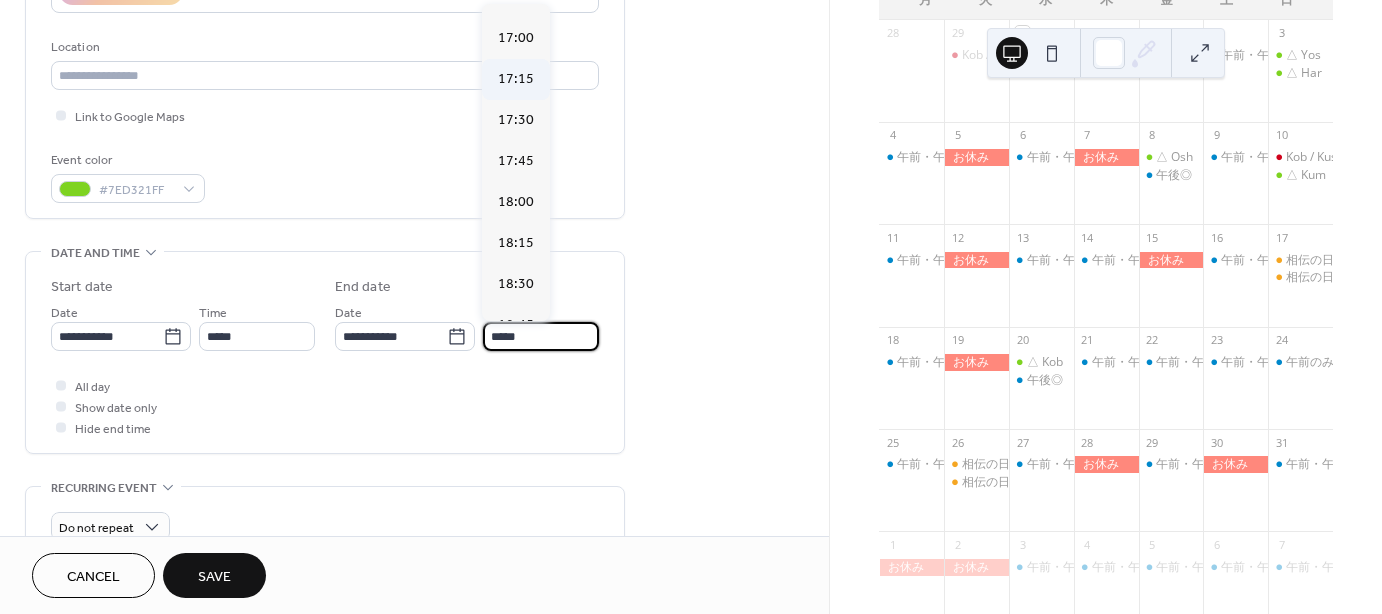 scroll, scrollTop: 224, scrollLeft: 0, axis: vertical 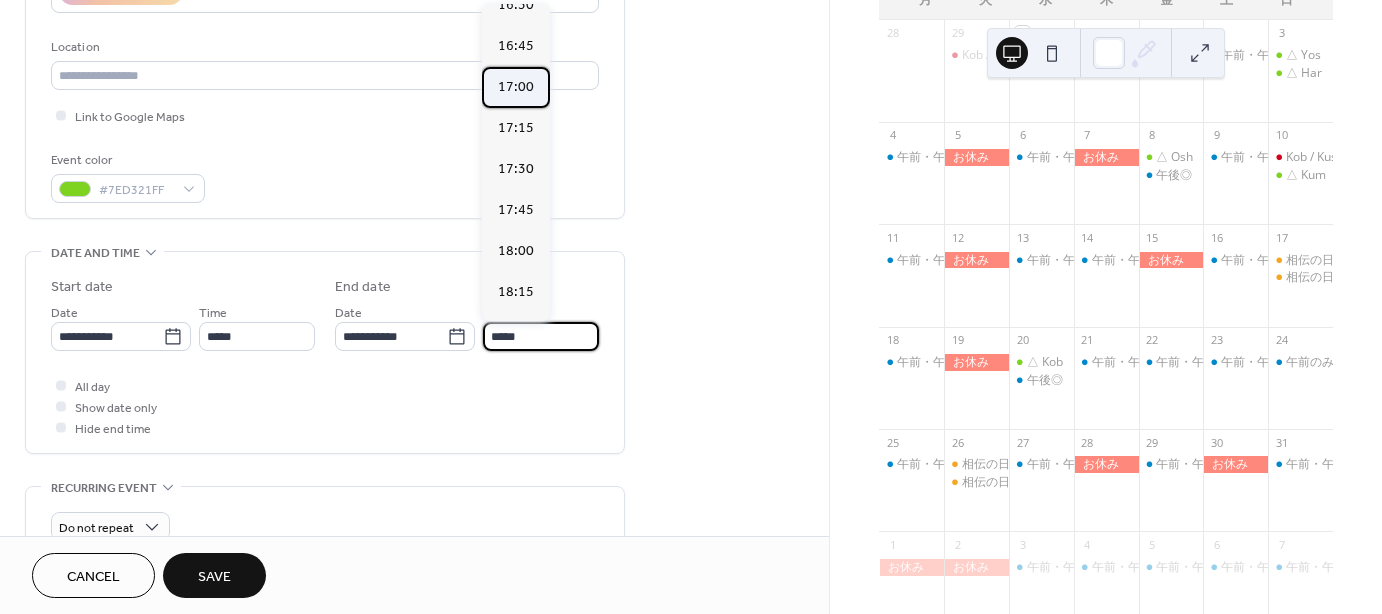 click on "17:00" at bounding box center (516, 87) 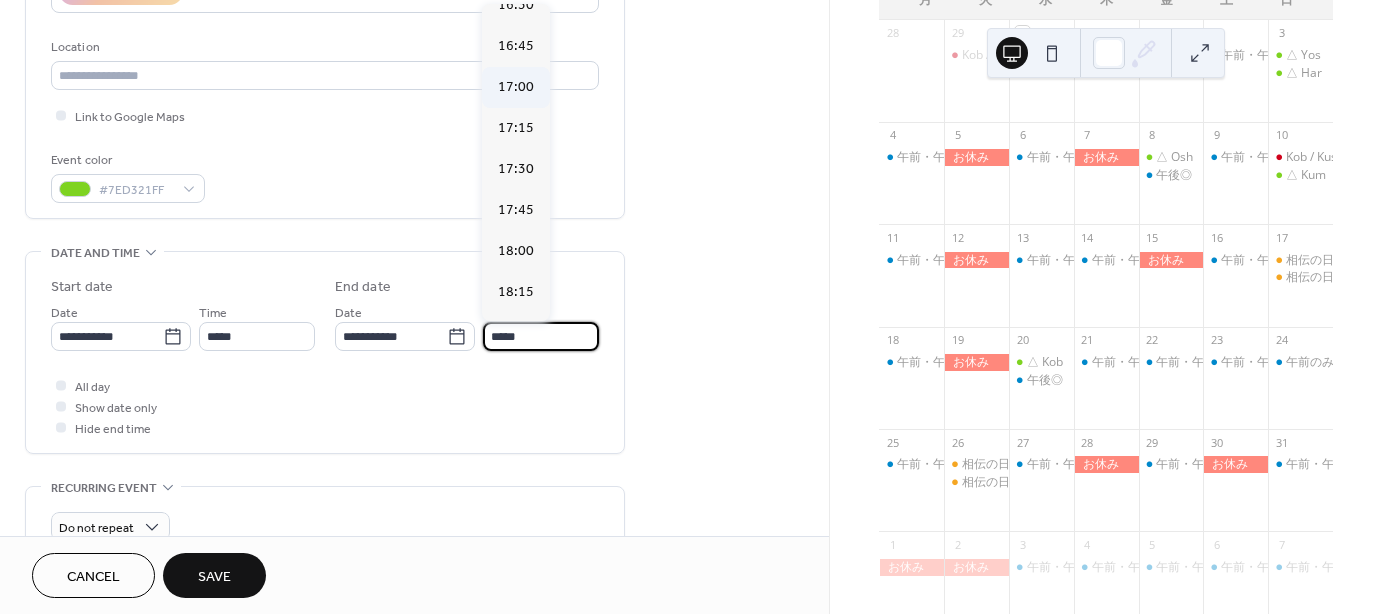 type on "*****" 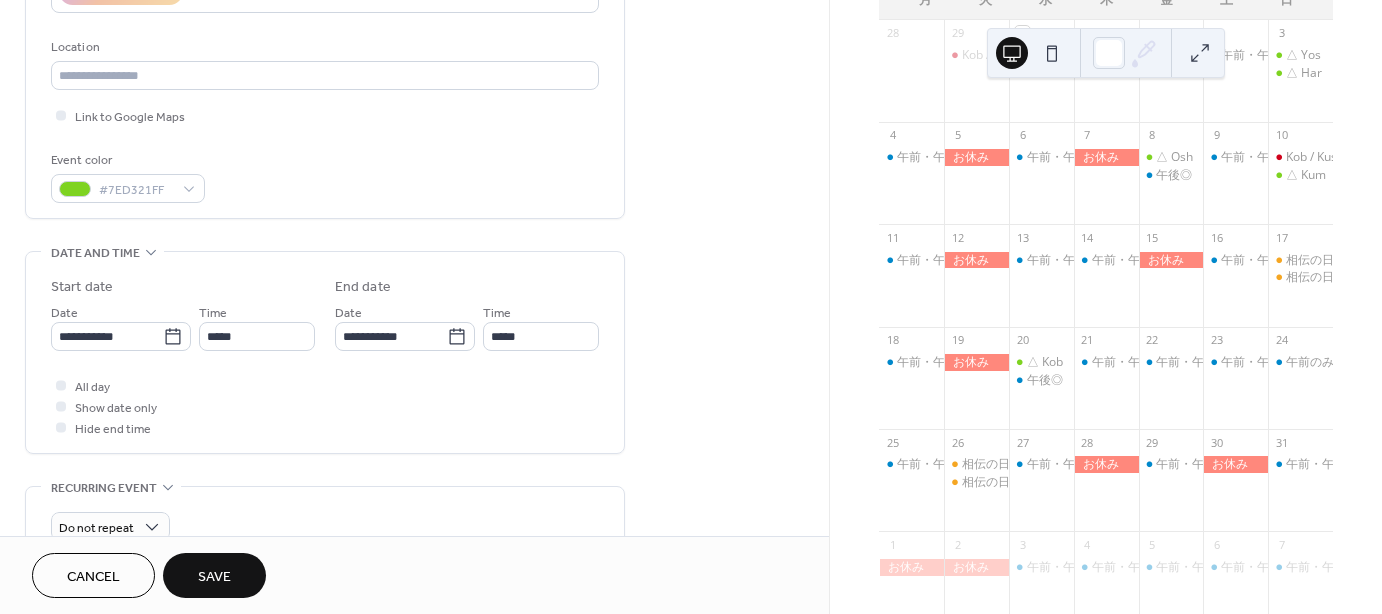 click on "Save" at bounding box center (214, 577) 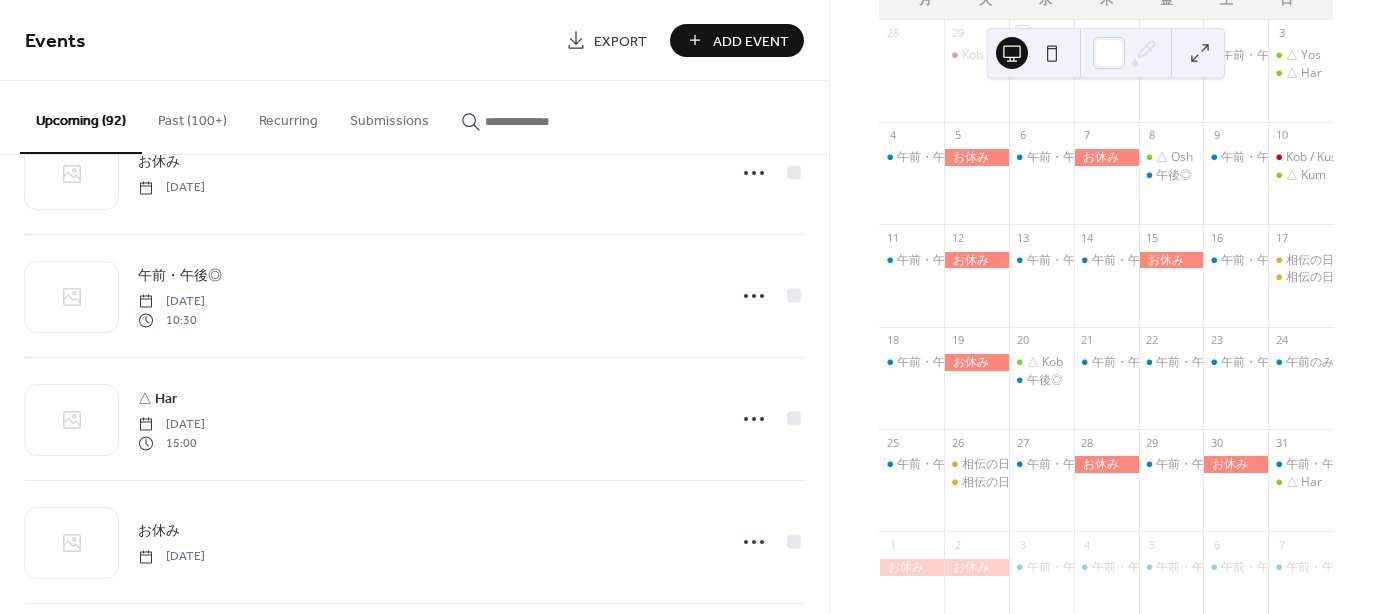 scroll, scrollTop: 4383, scrollLeft: 0, axis: vertical 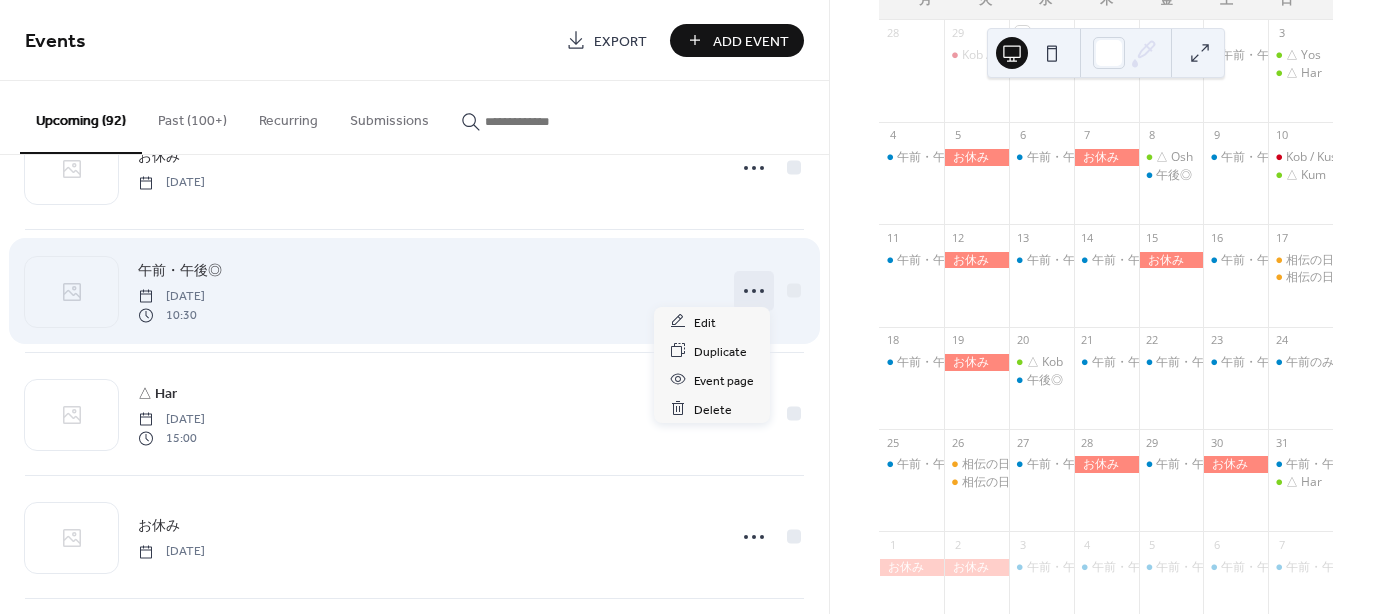 click 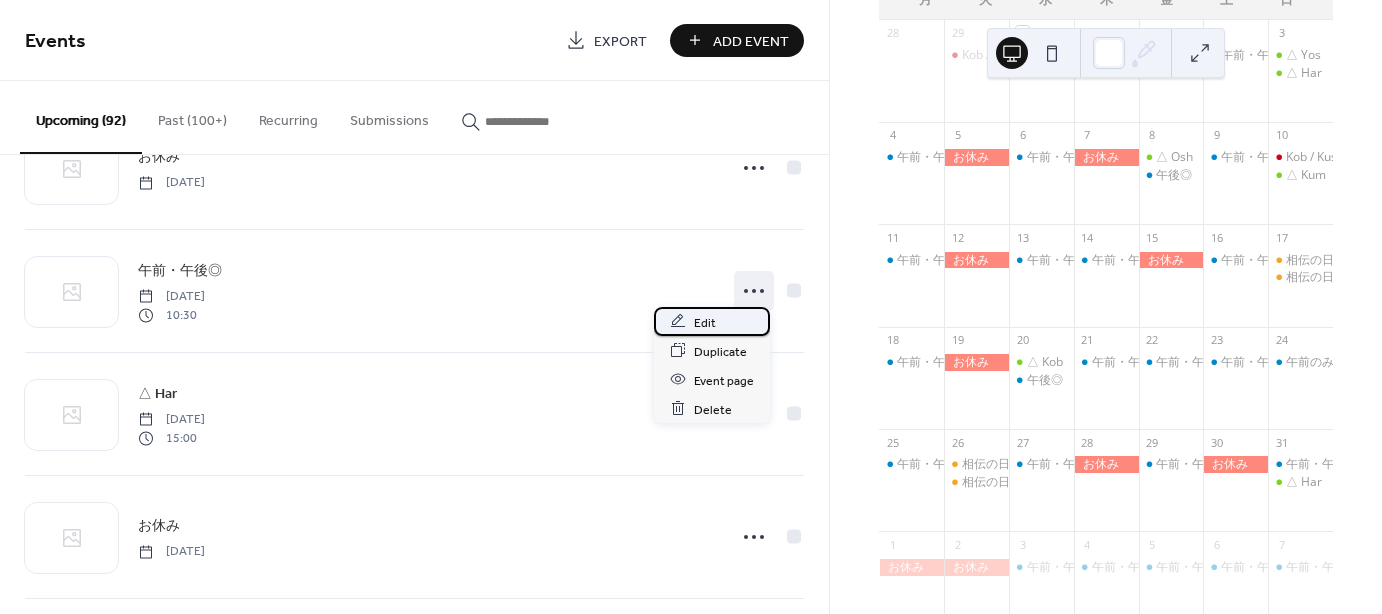 click on "Edit" at bounding box center (705, 322) 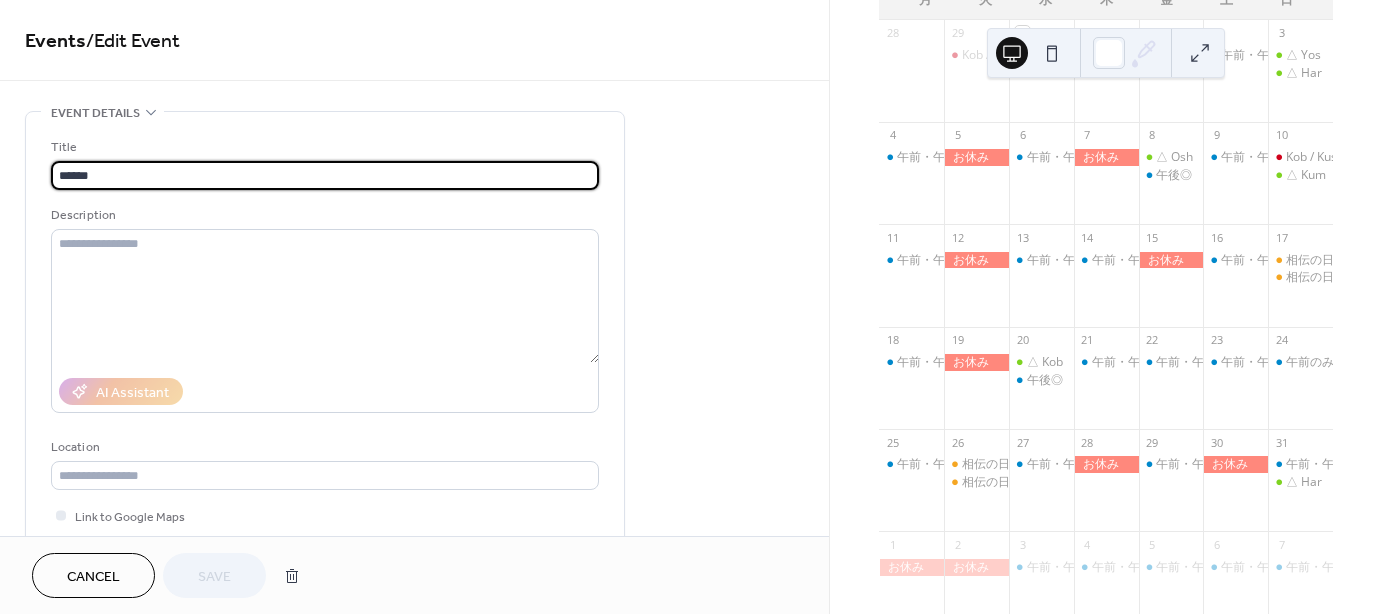click on "******" at bounding box center [325, 175] 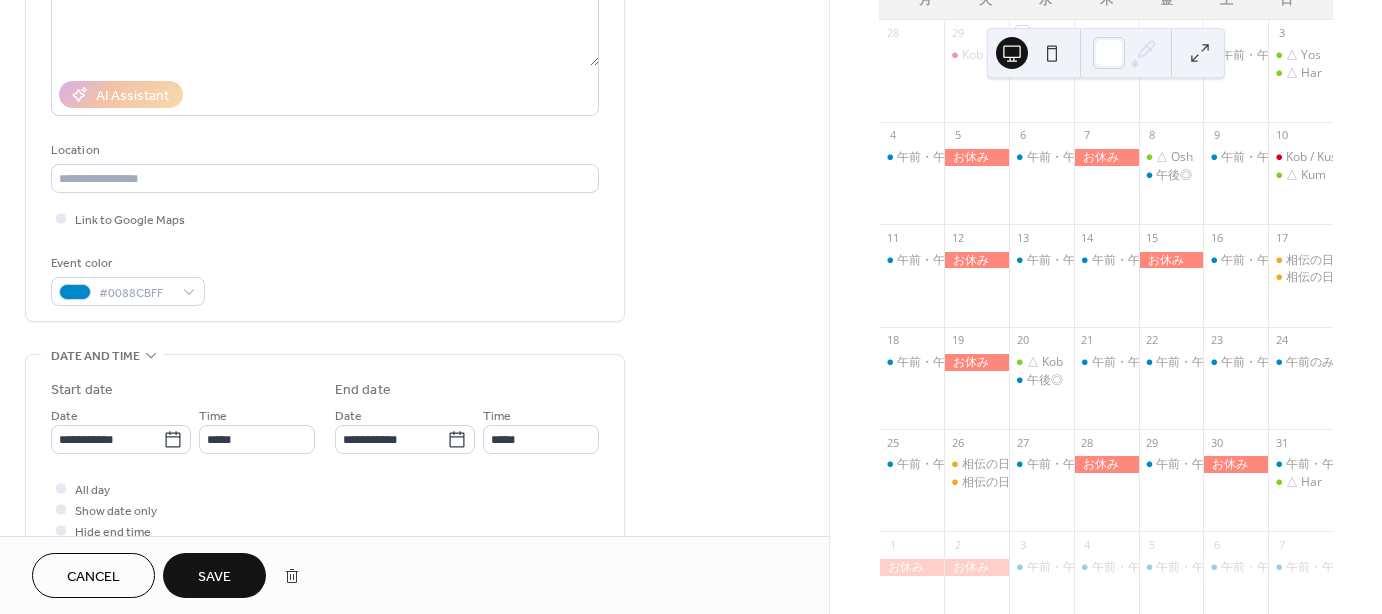scroll, scrollTop: 300, scrollLeft: 0, axis: vertical 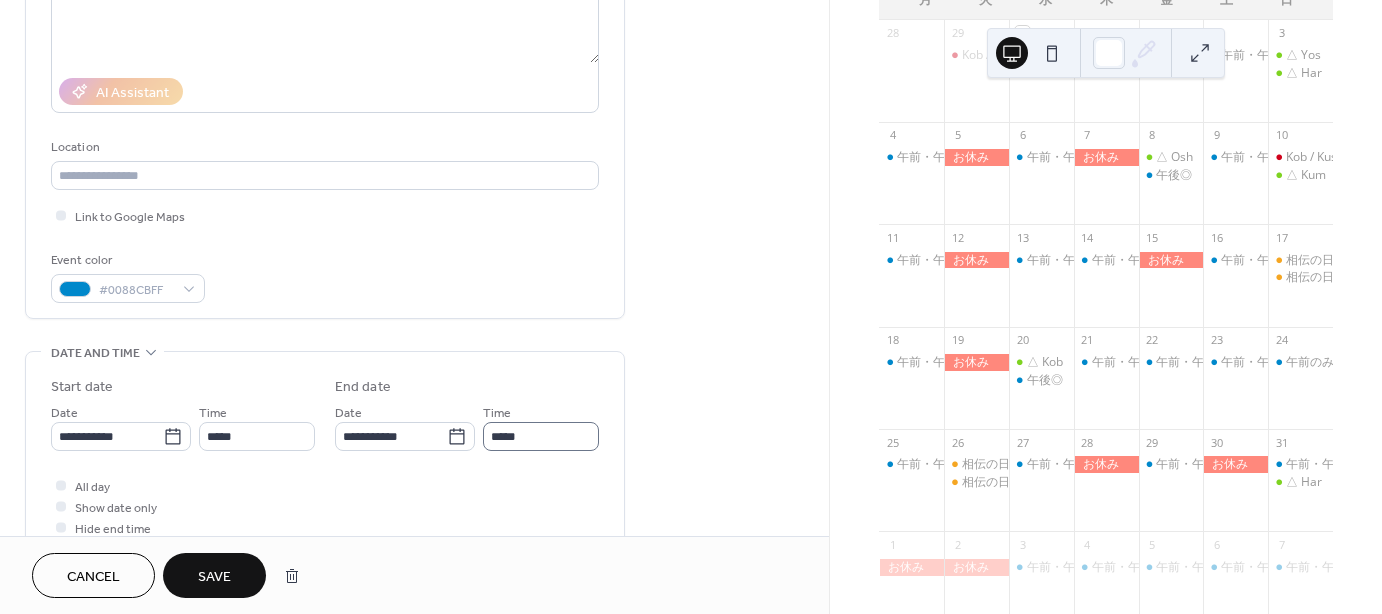type on "***" 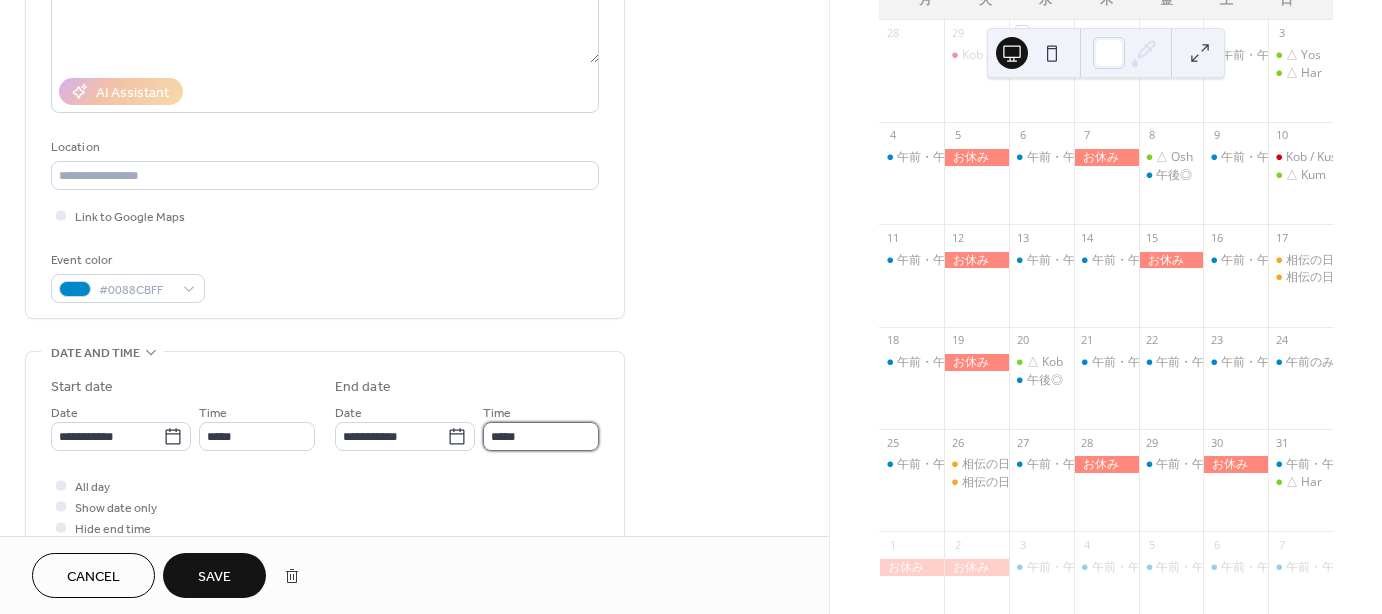 click on "*****" at bounding box center (541, 436) 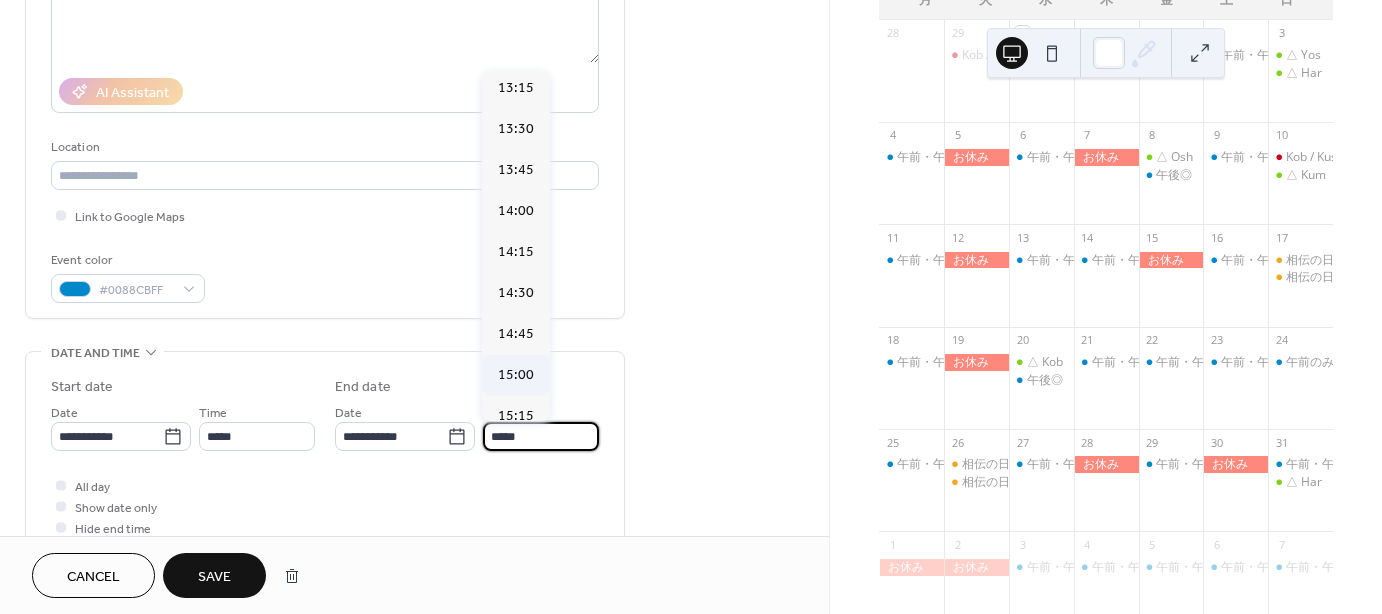 scroll, scrollTop: 324, scrollLeft: 0, axis: vertical 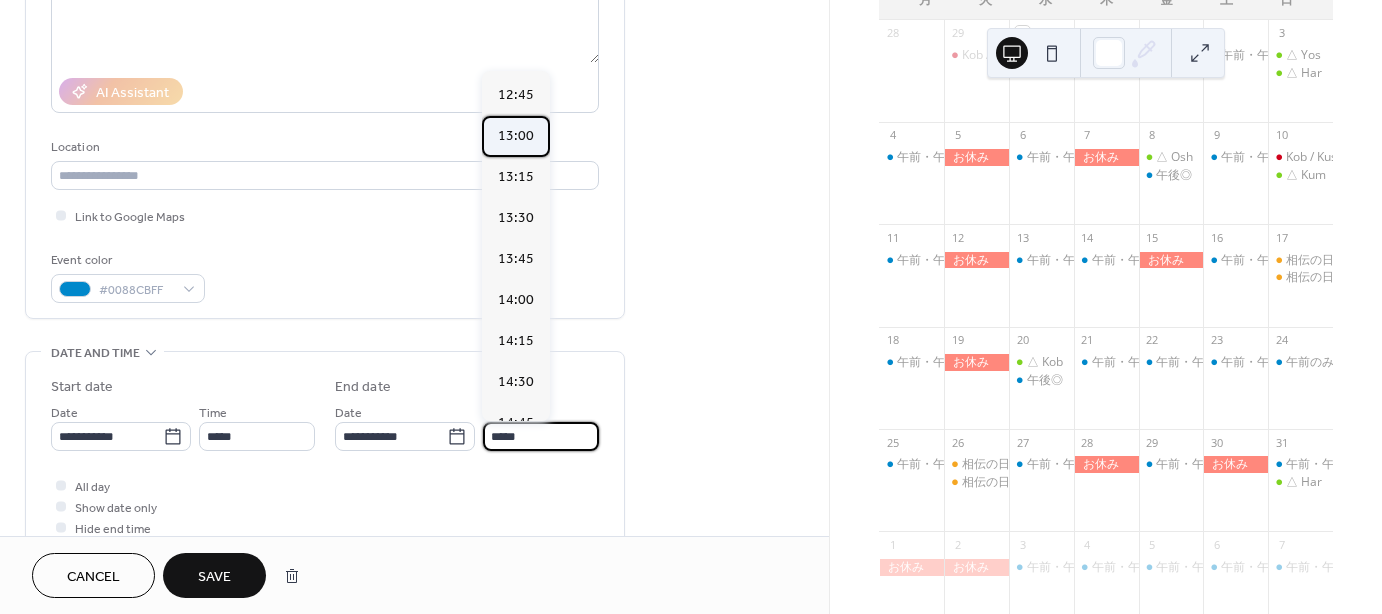 click on "13:00" at bounding box center (516, 136) 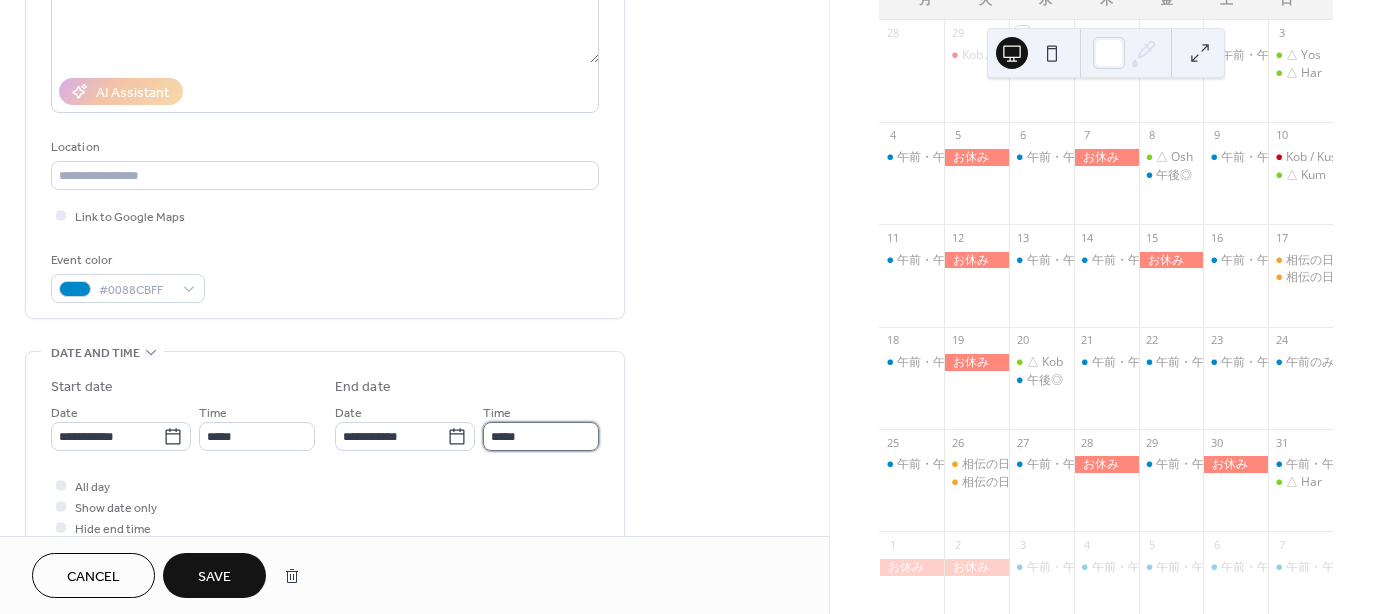click on "*****" at bounding box center (541, 436) 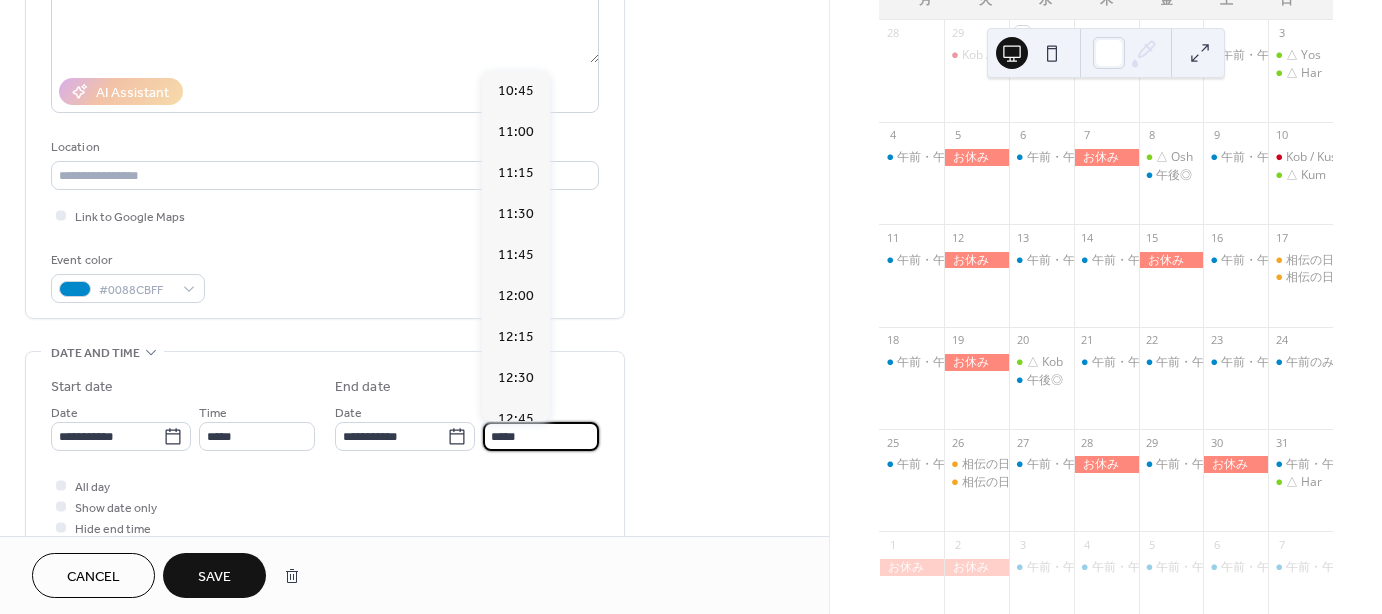 scroll, scrollTop: 368, scrollLeft: 0, axis: vertical 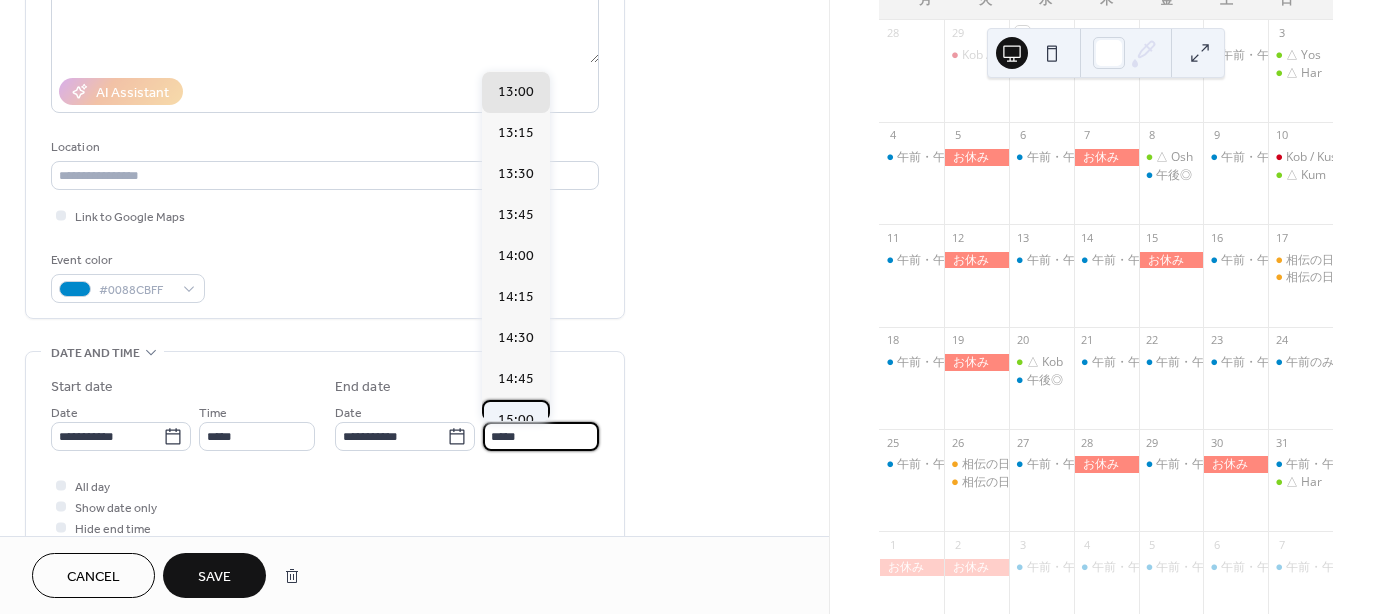 click on "15:00" at bounding box center (516, 420) 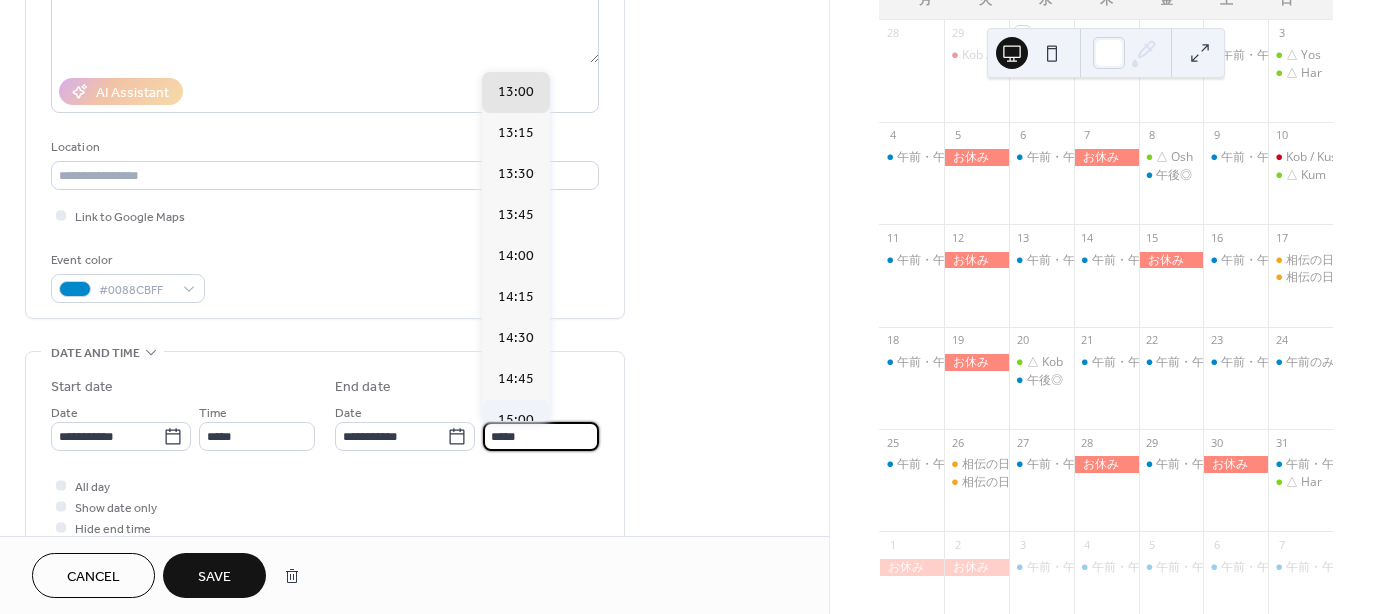 type on "*****" 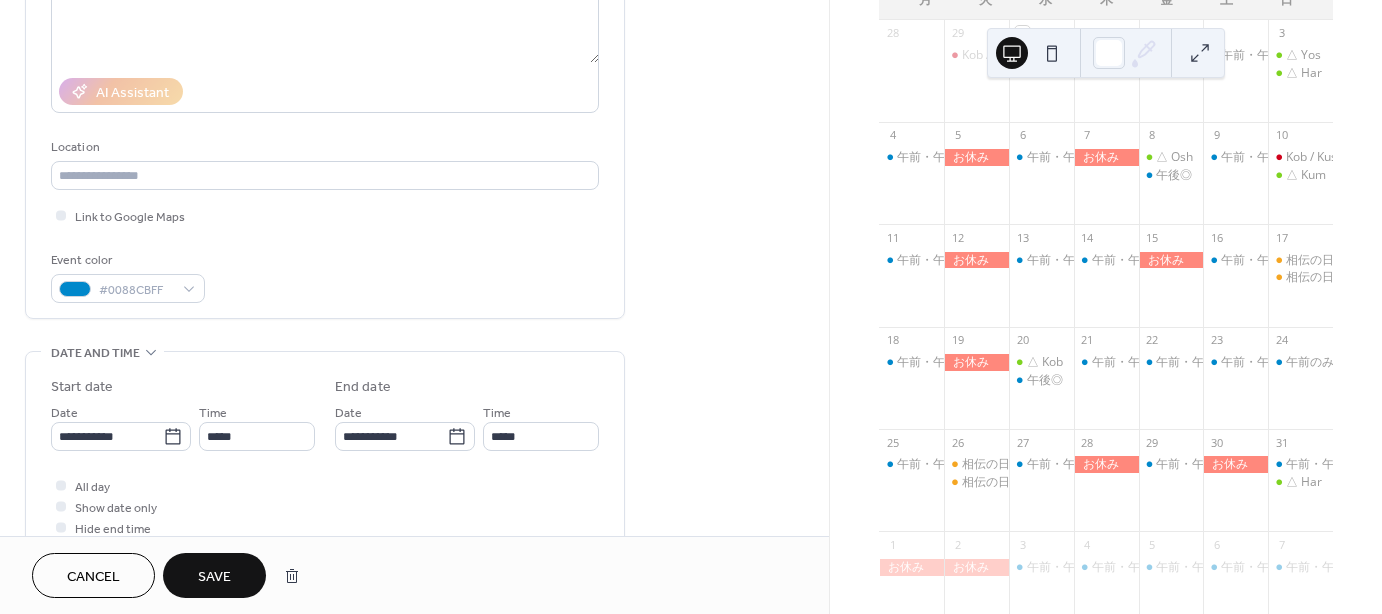 click on "Save" at bounding box center [214, 577] 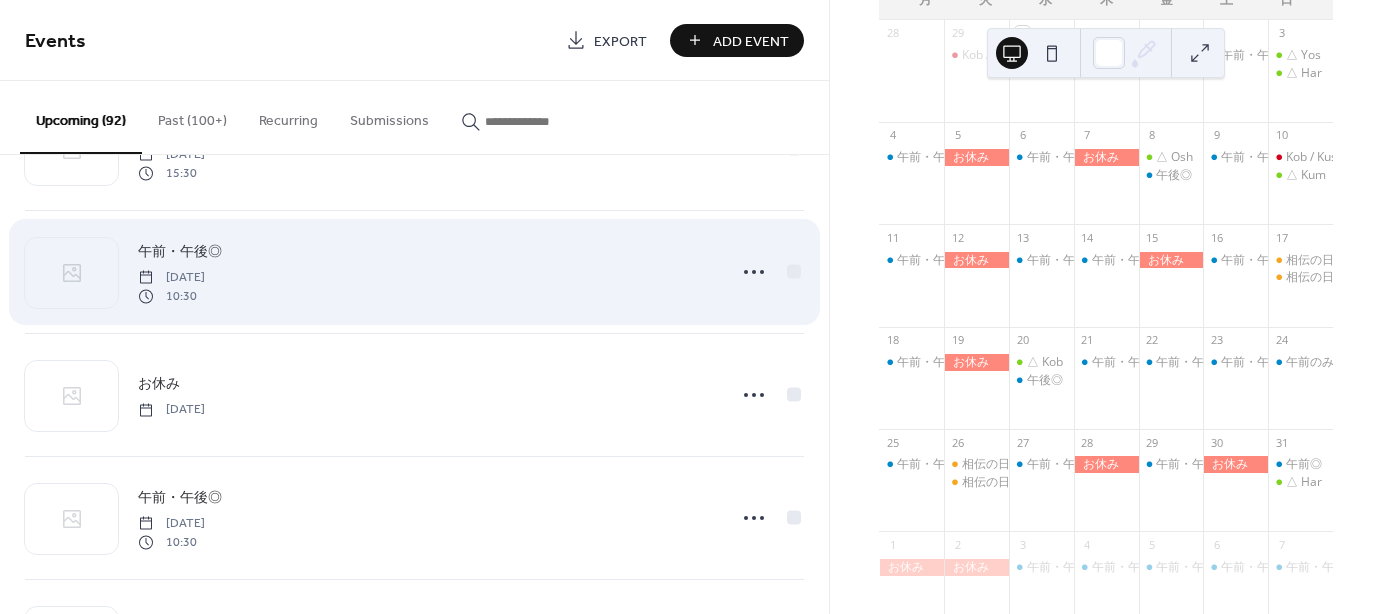 scroll, scrollTop: 500, scrollLeft: 0, axis: vertical 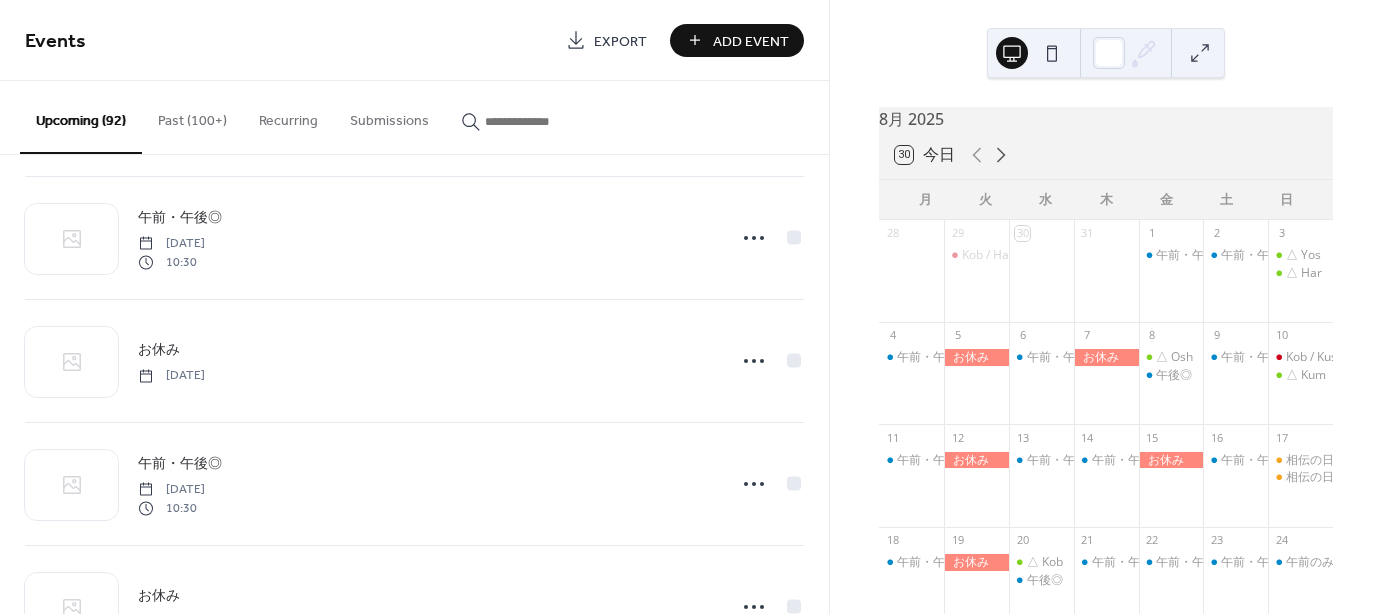 click 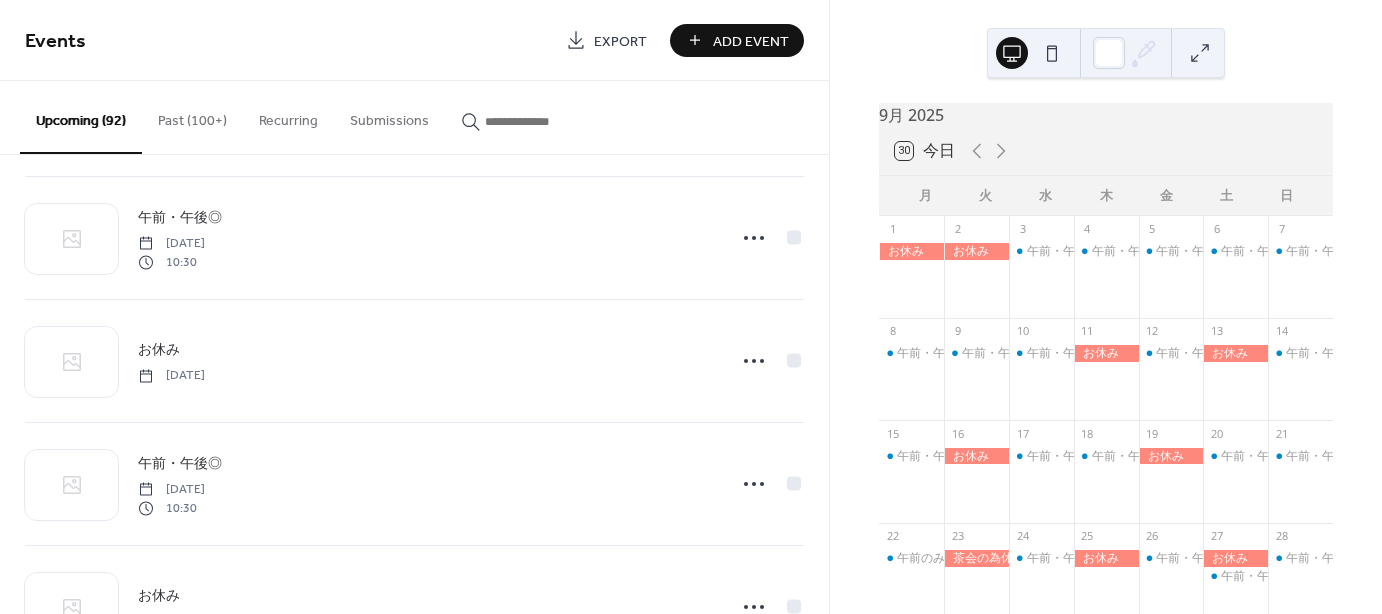 scroll, scrollTop: 0, scrollLeft: 0, axis: both 